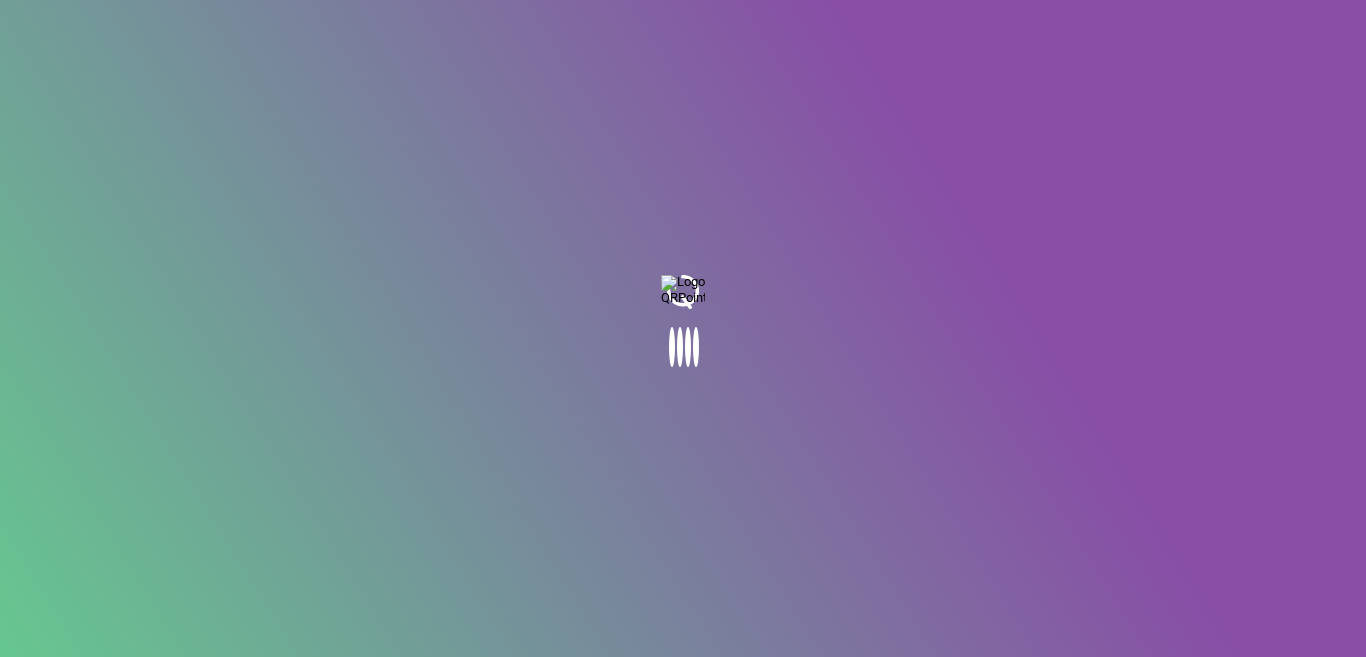 scroll, scrollTop: 0, scrollLeft: 0, axis: both 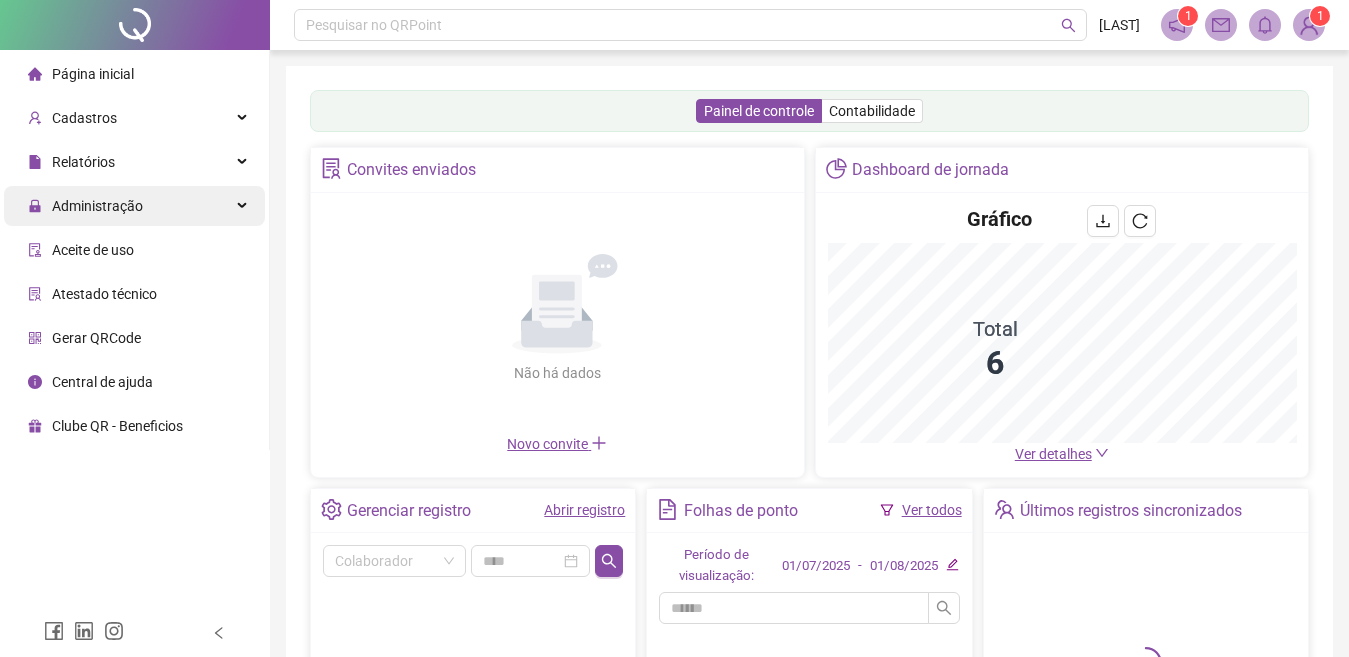 click on "Administração" at bounding box center (134, 206) 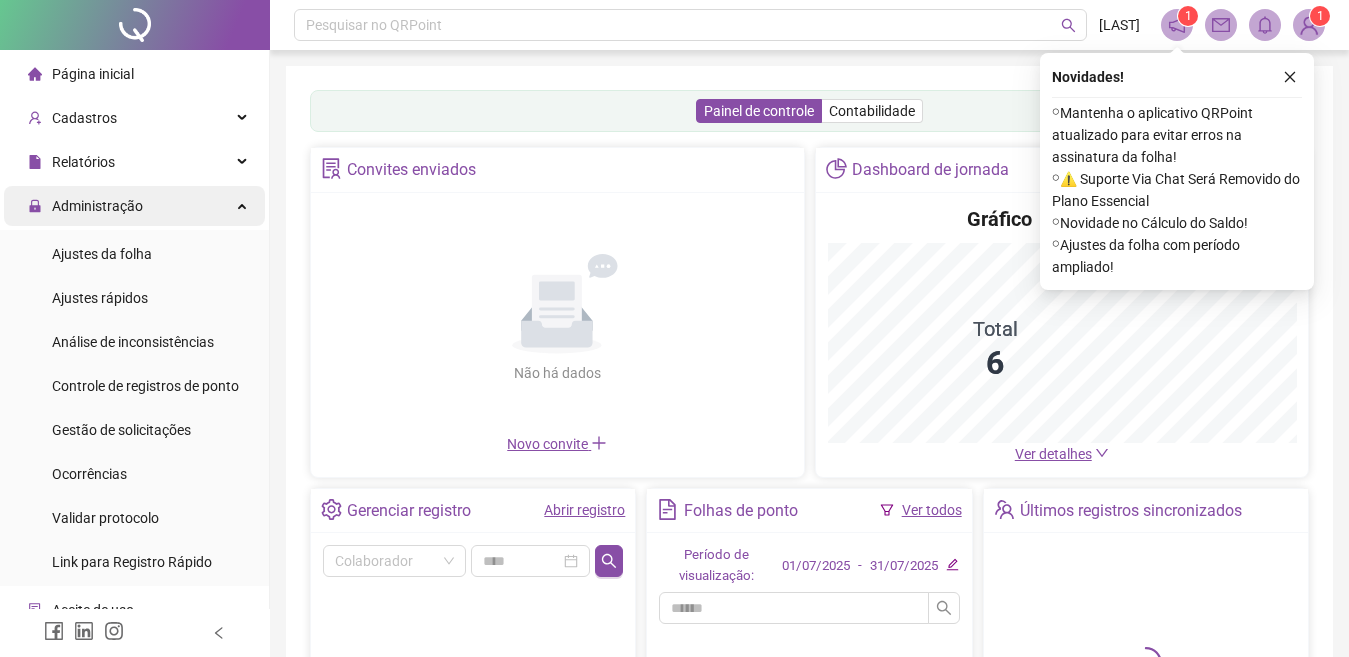 click on "Administração" at bounding box center (134, 206) 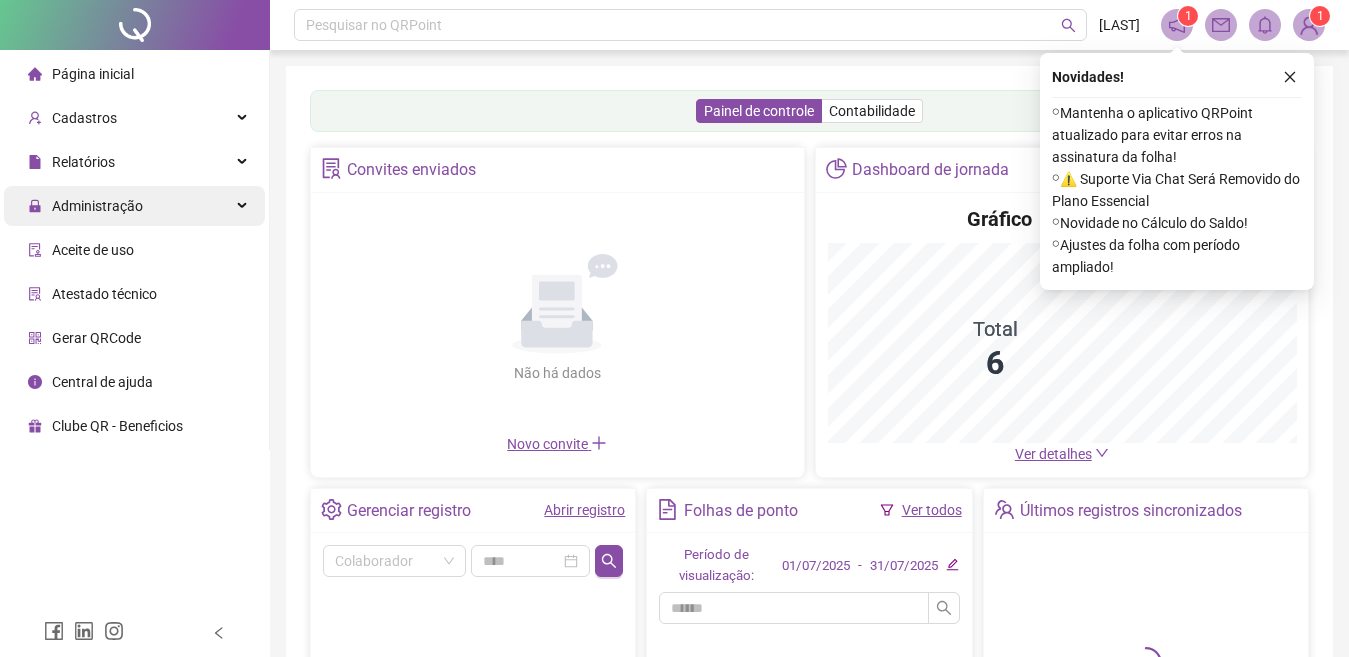 click at bounding box center [244, 206] 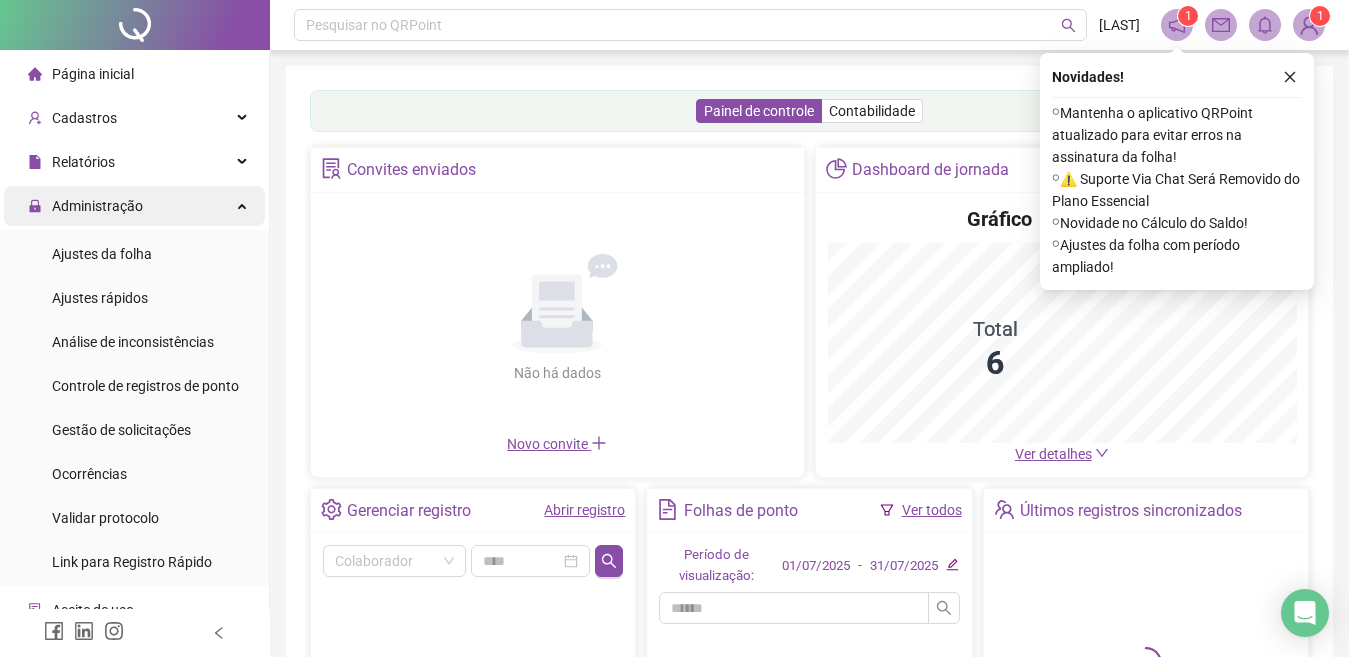 click at bounding box center [244, 204] 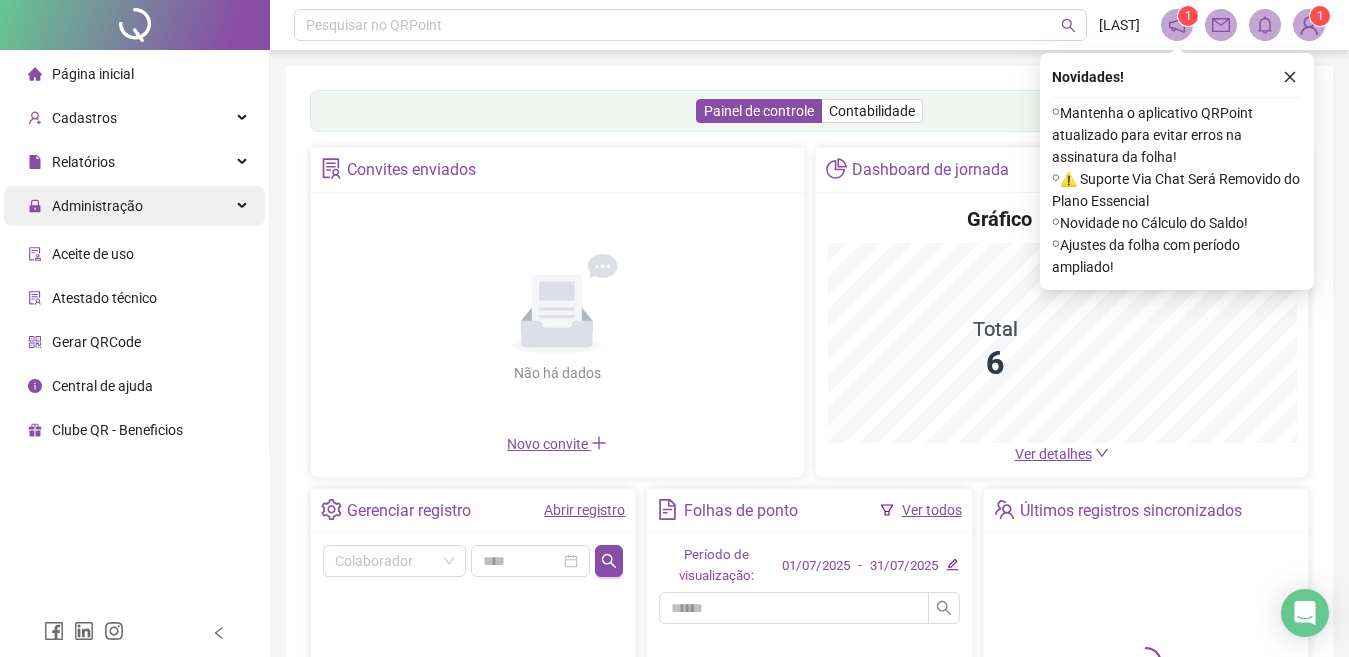 drag, startPoint x: 1289, startPoint y: 77, endPoint x: 231, endPoint y: 197, distance: 1064.7836 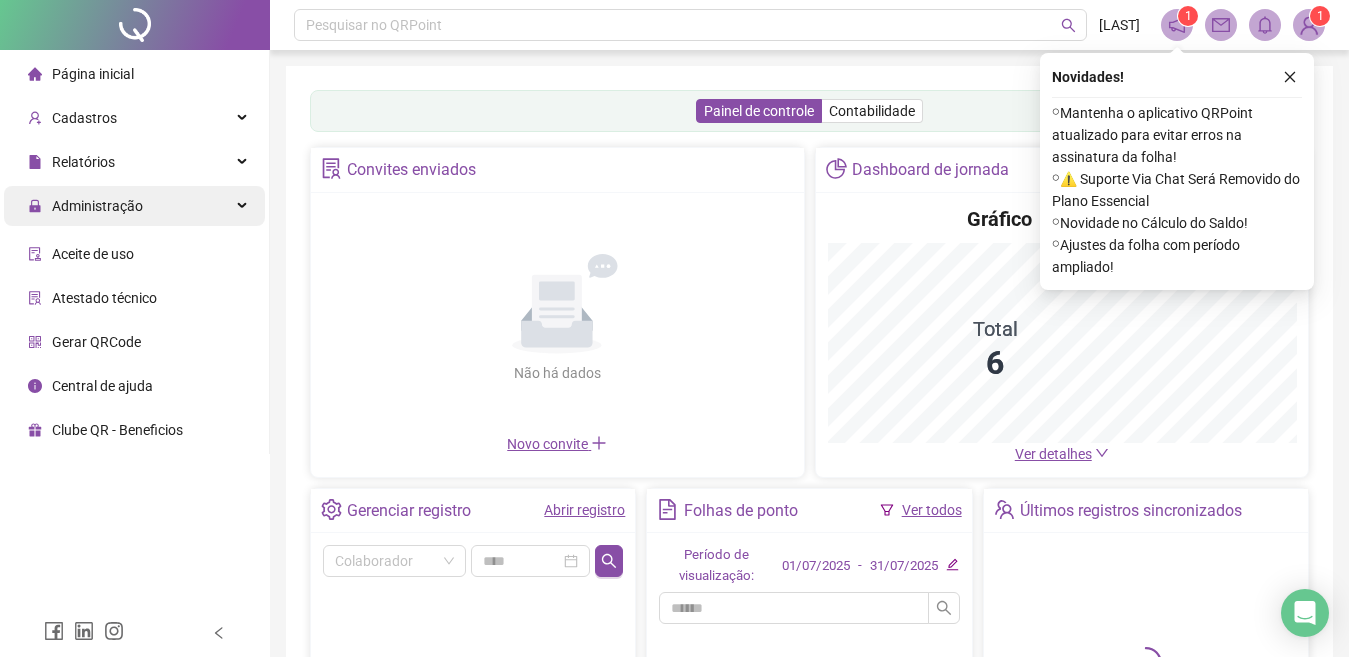 click at bounding box center [244, 206] 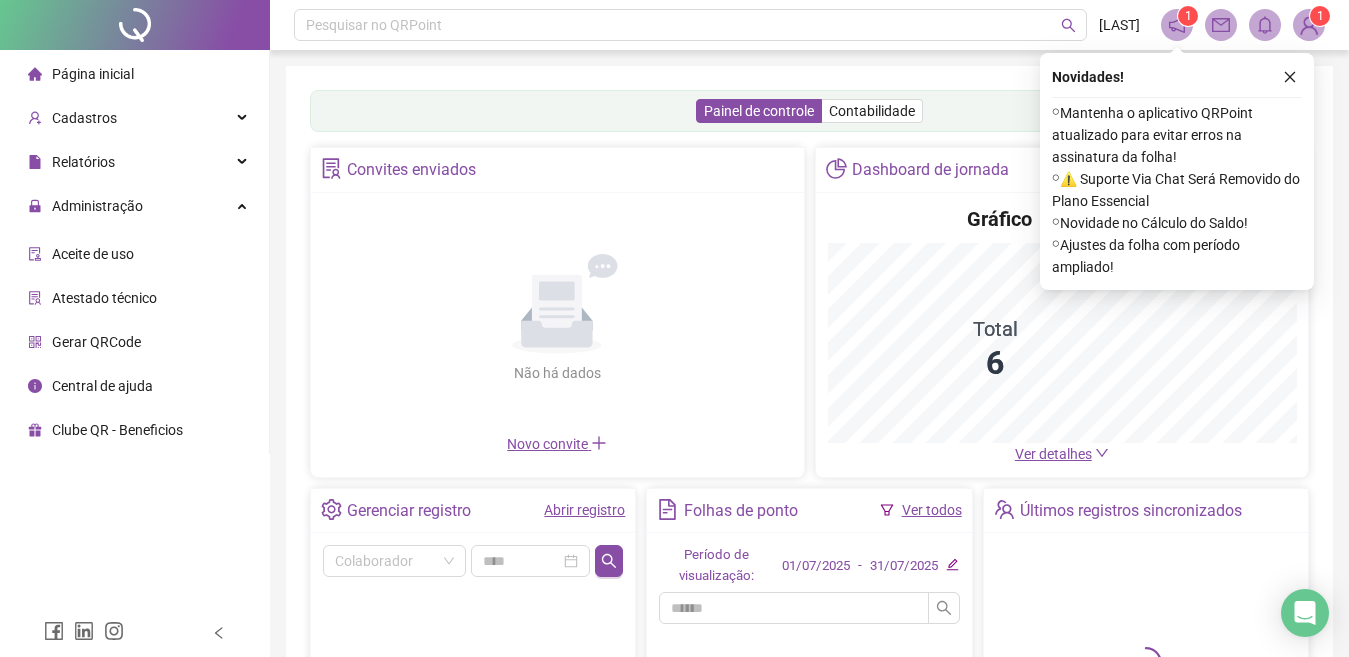 click on "Relatórios" at bounding box center (134, 162) 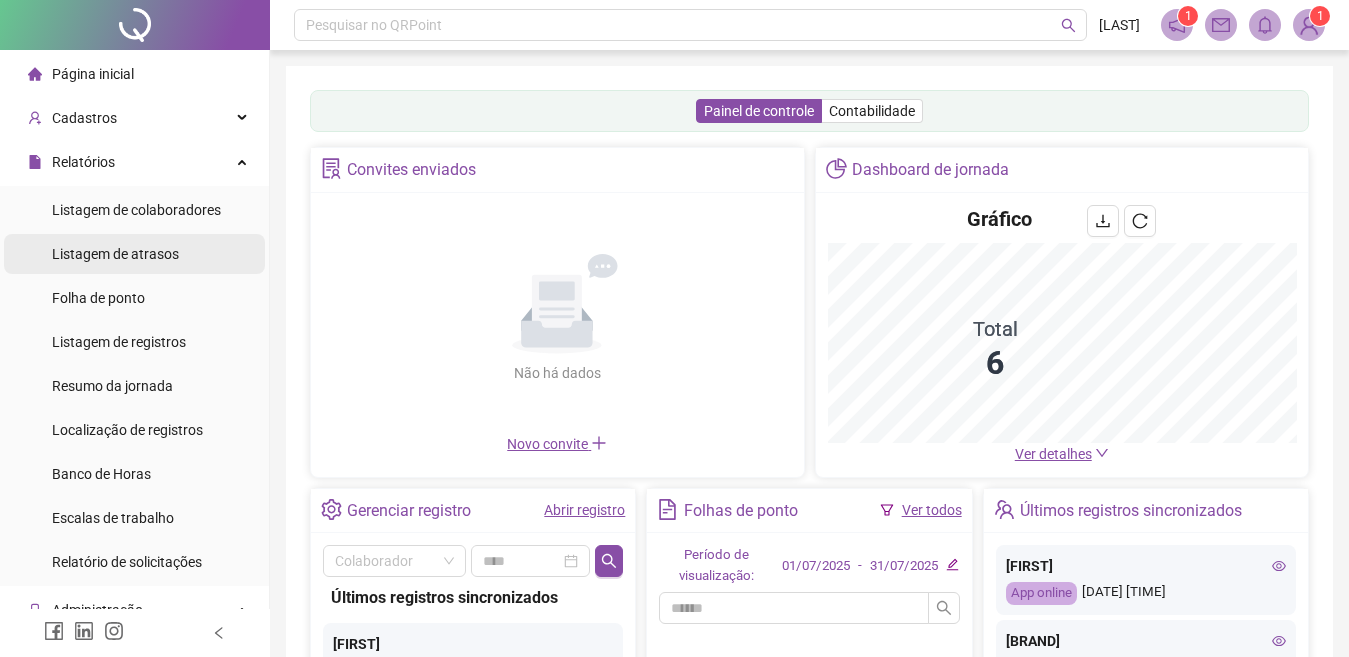 scroll, scrollTop: 0, scrollLeft: 0, axis: both 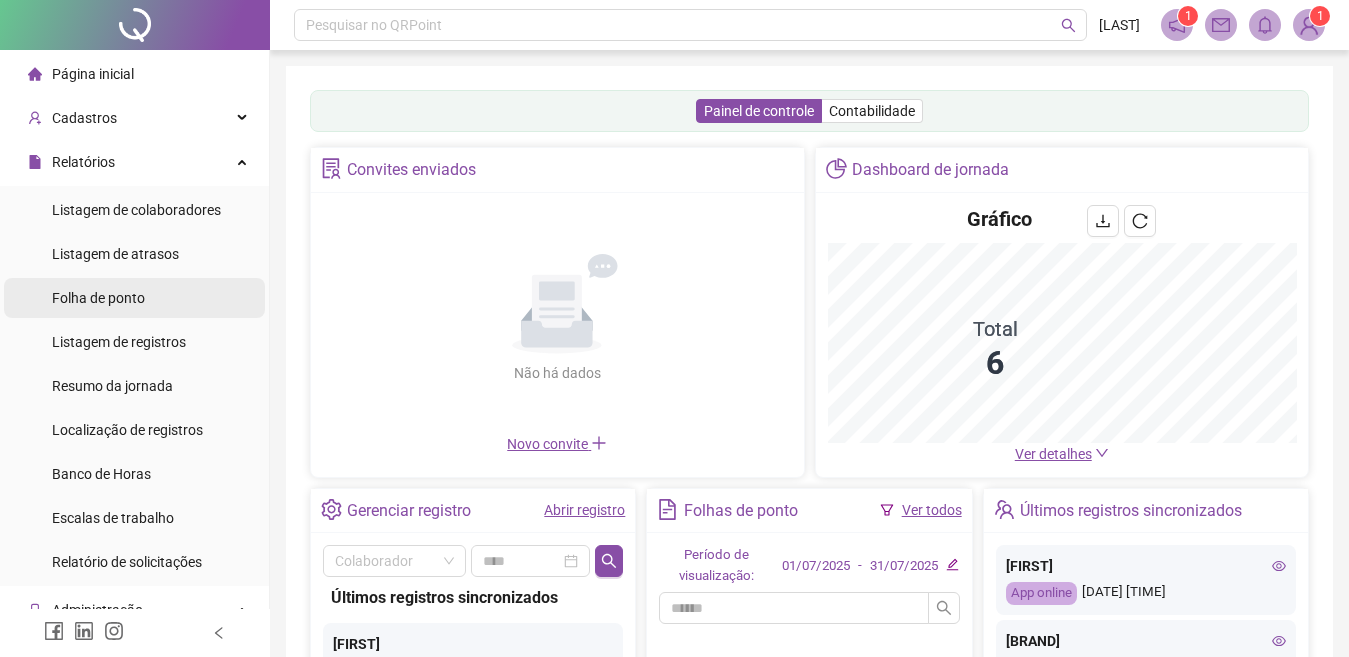 click on "Folha de ponto" at bounding box center [134, 298] 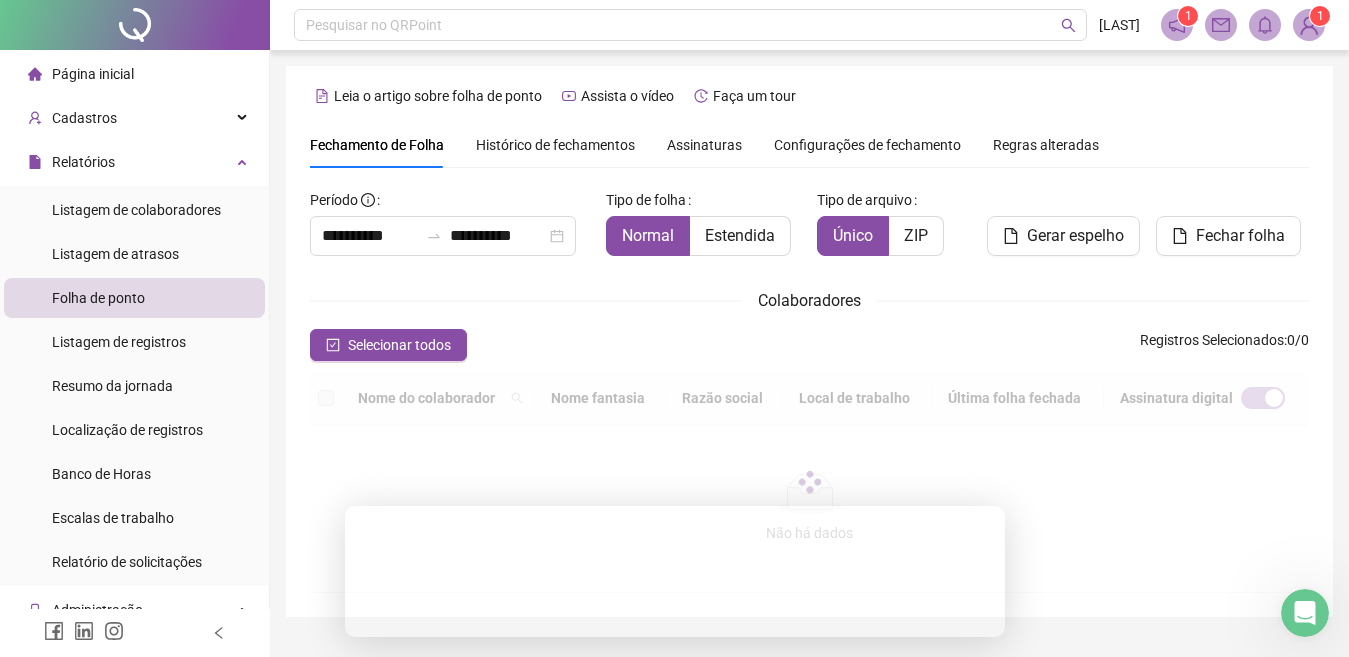 scroll, scrollTop: 81, scrollLeft: 0, axis: vertical 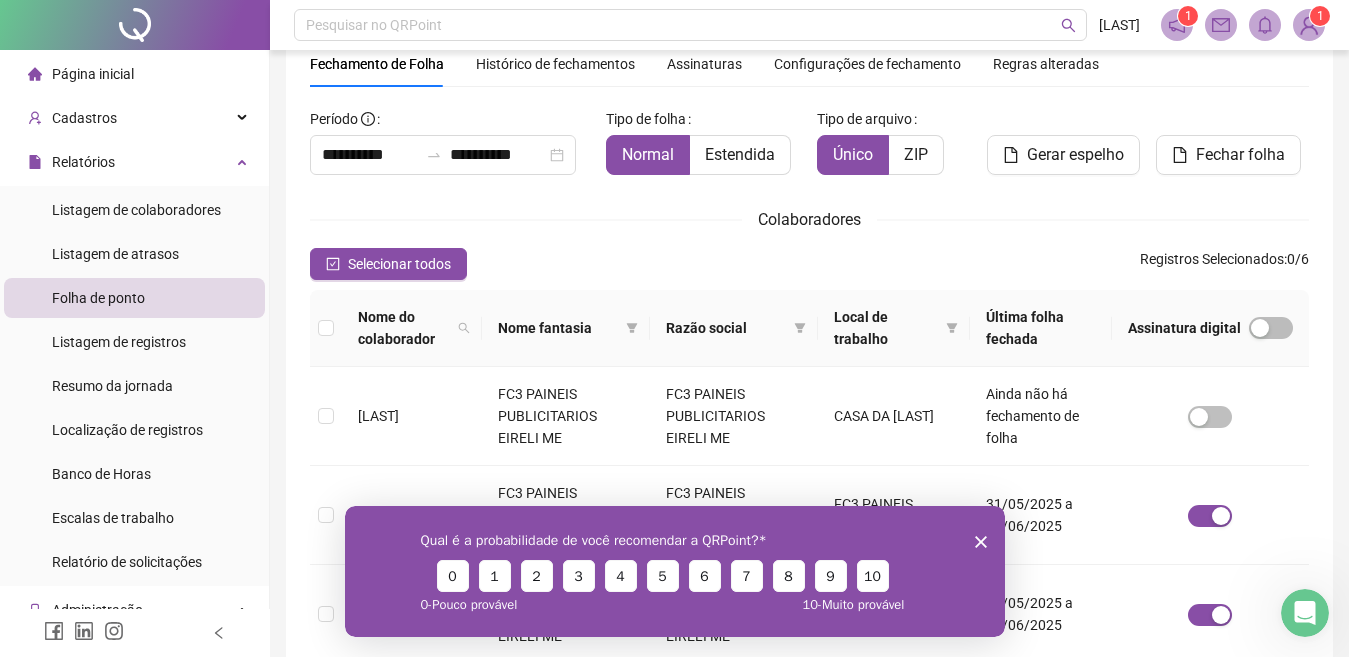 click 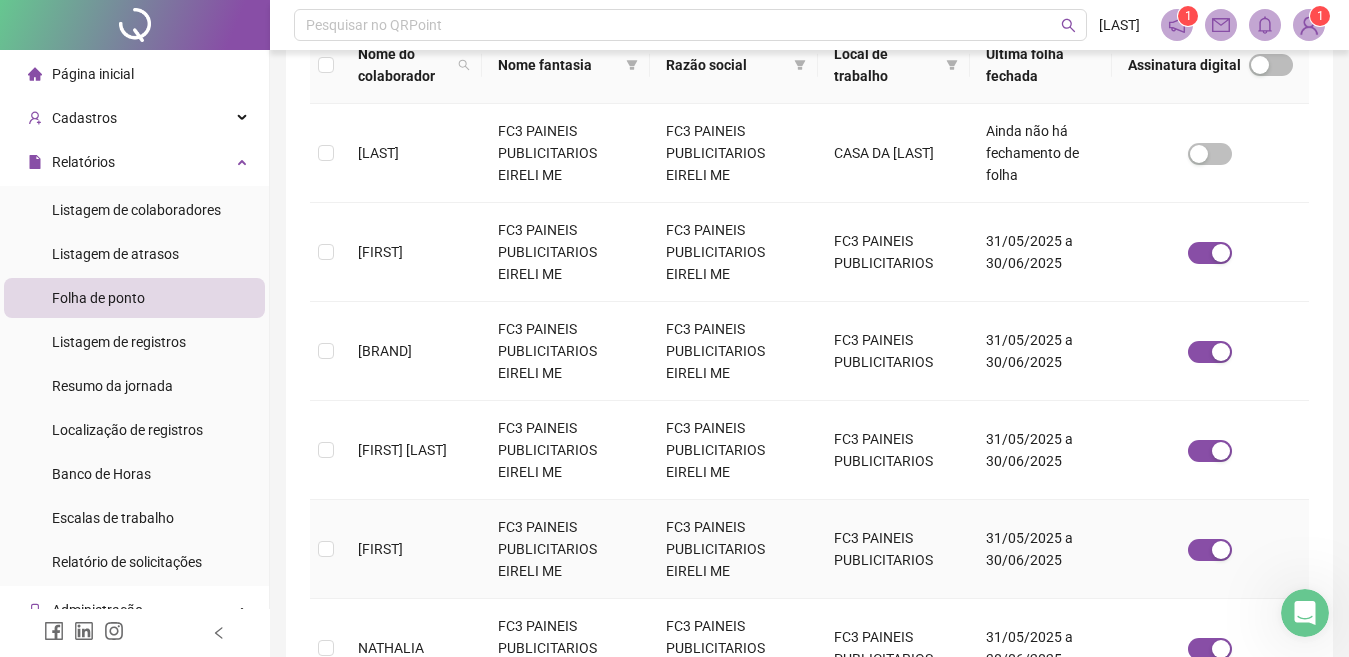 scroll, scrollTop: 259, scrollLeft: 0, axis: vertical 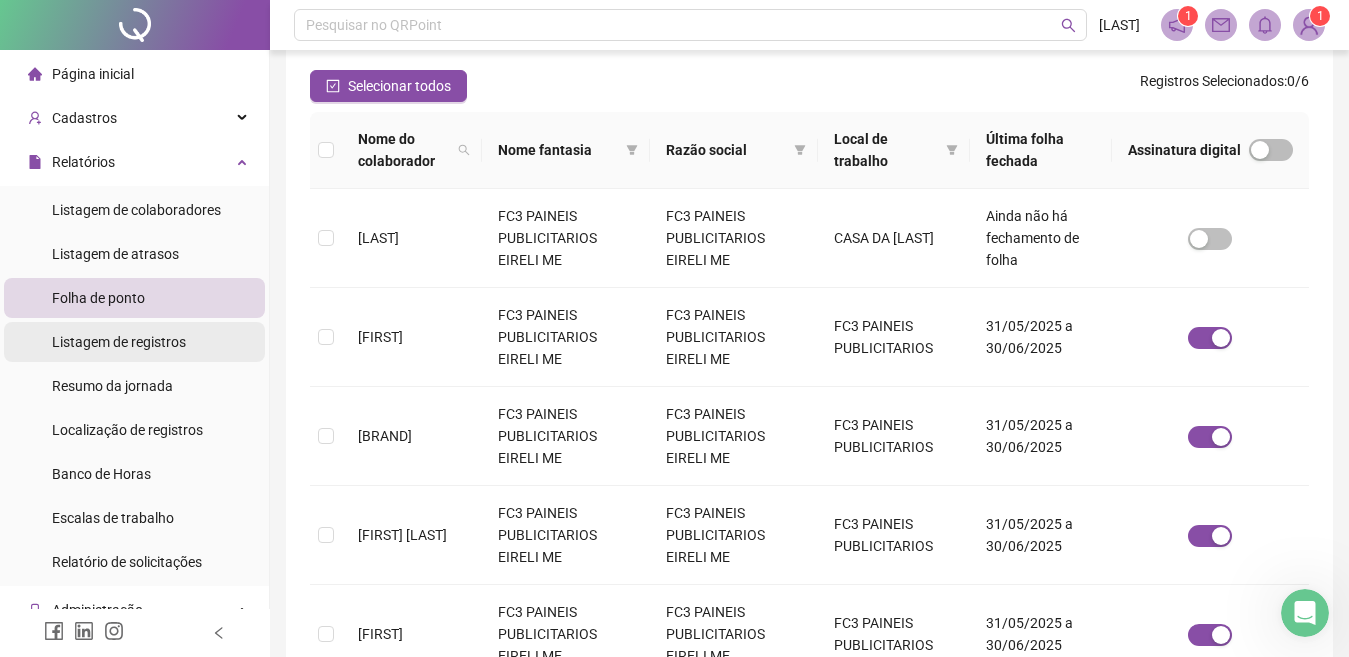 click on "Listagem de registros" at bounding box center [119, 342] 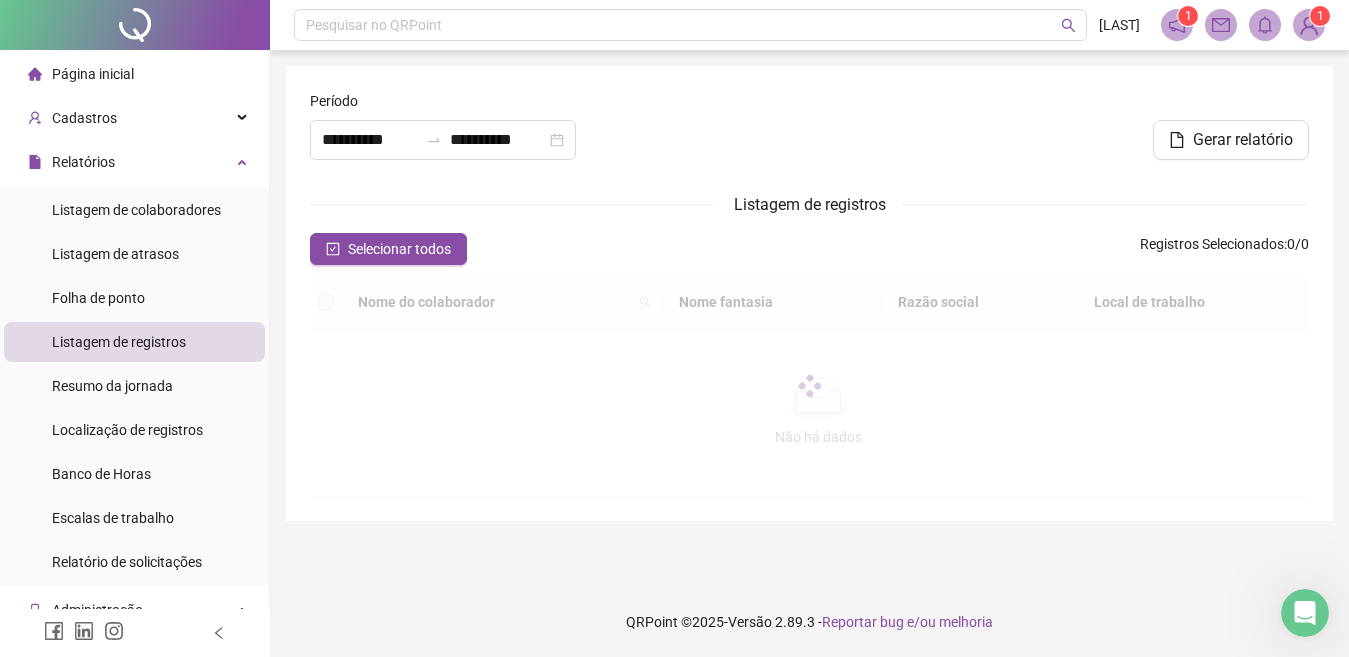 scroll, scrollTop: 0, scrollLeft: 0, axis: both 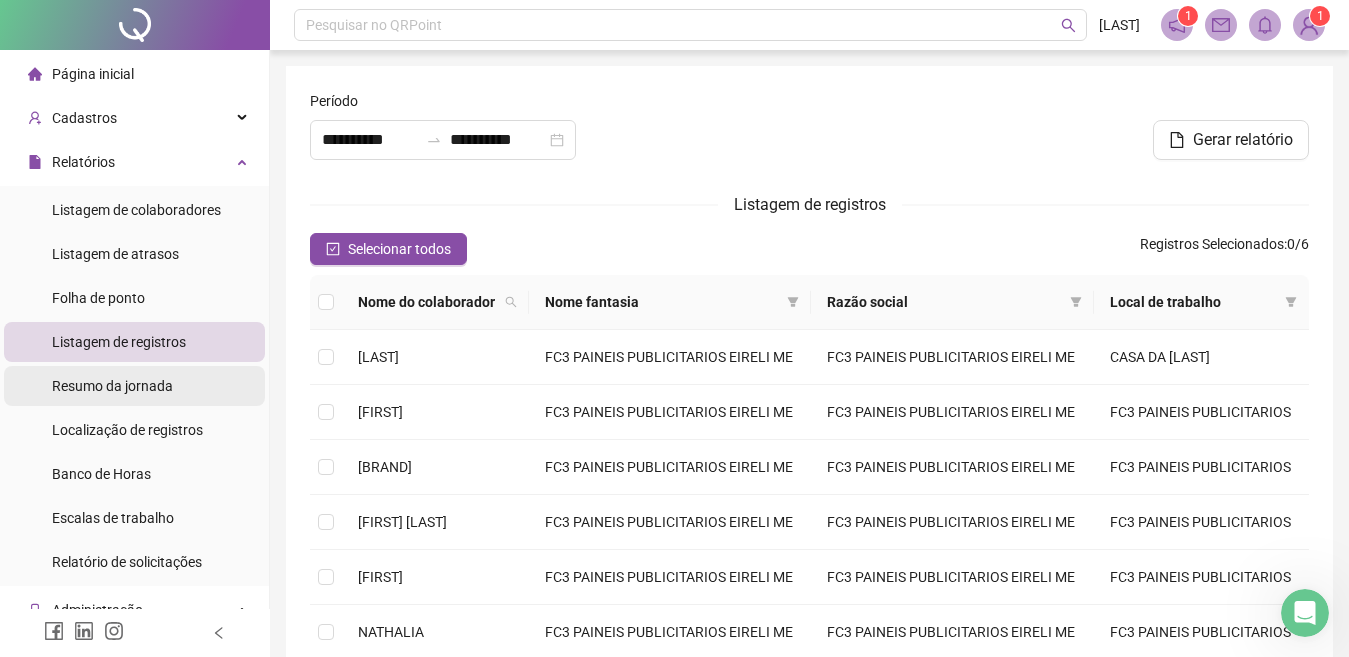 click on "Resumo da jornada" at bounding box center [112, 386] 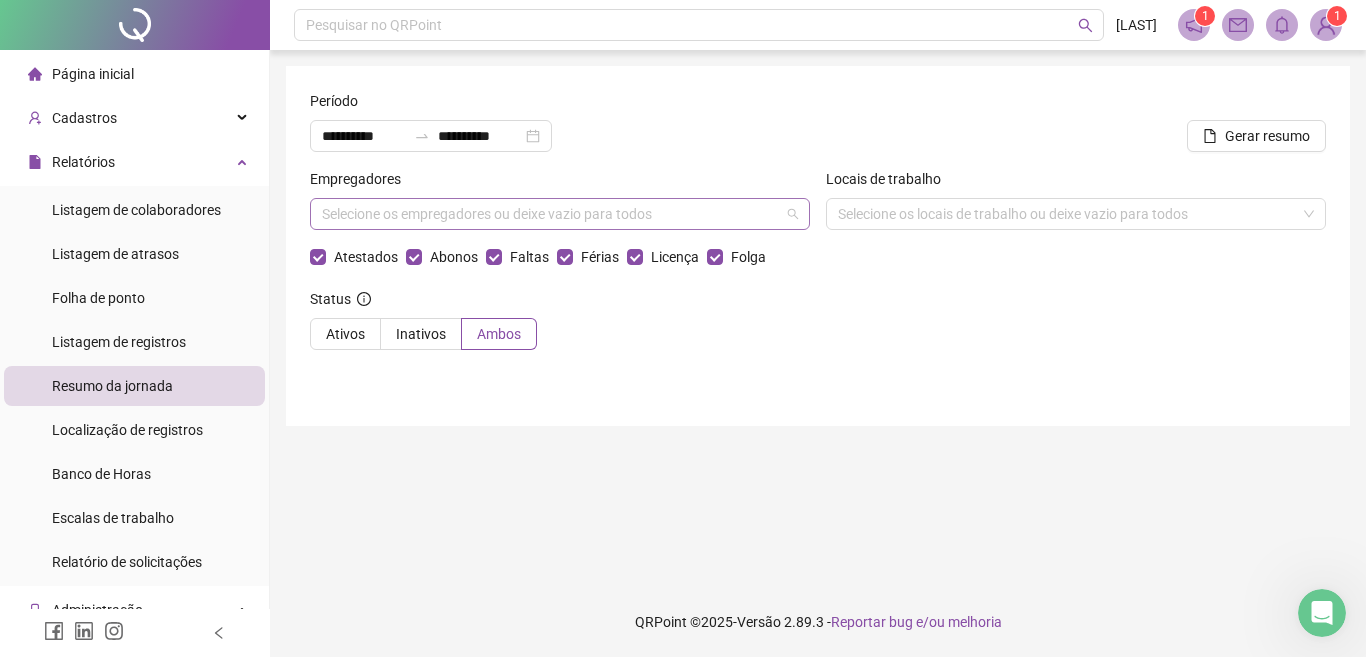 click on "Selecione os empregadores ou deixe vazio para todos" at bounding box center [560, 214] 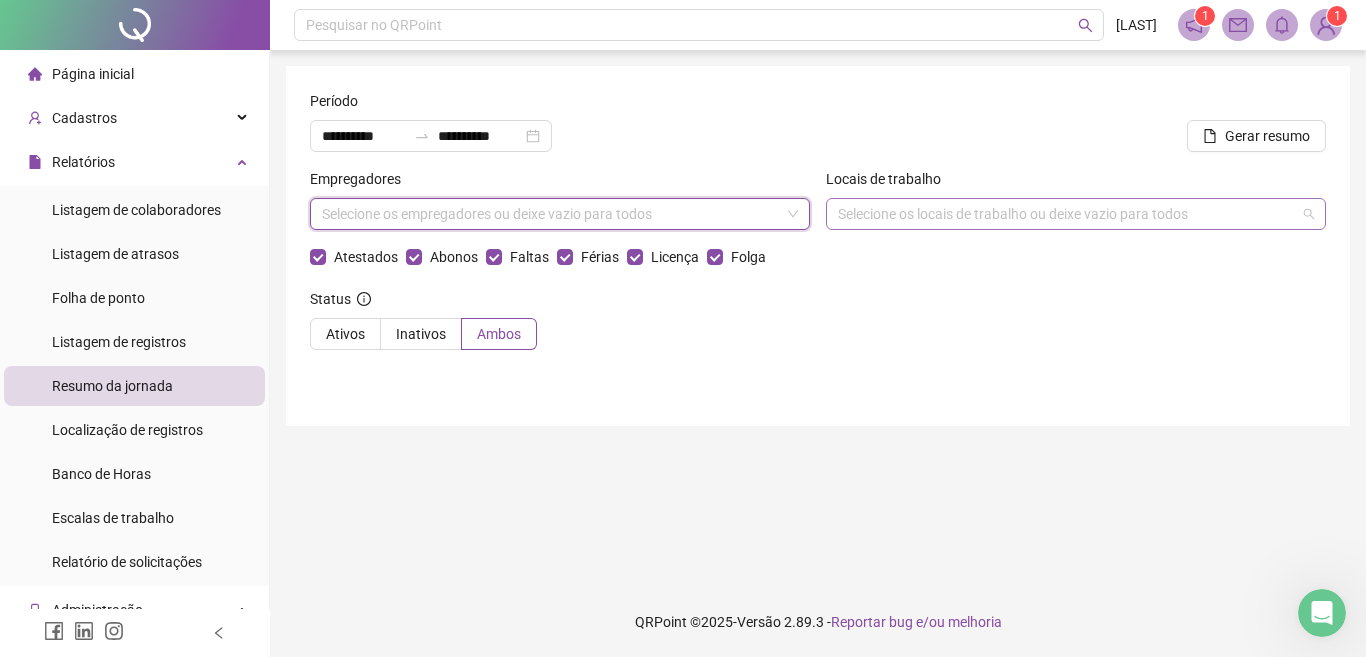 click on "Selecione os locais de trabalho ou deixe vazio para todos" at bounding box center (1076, 214) 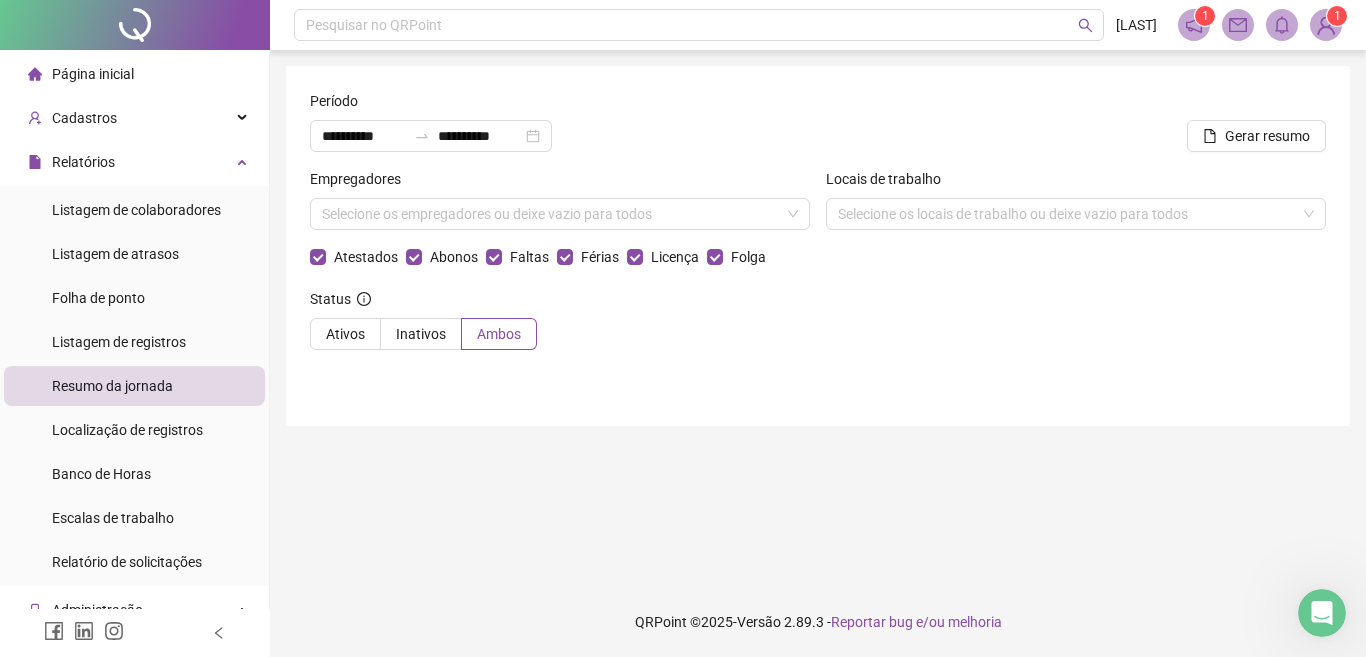 click on "Status    Ativos Inativos Ambos" at bounding box center (818, 327) 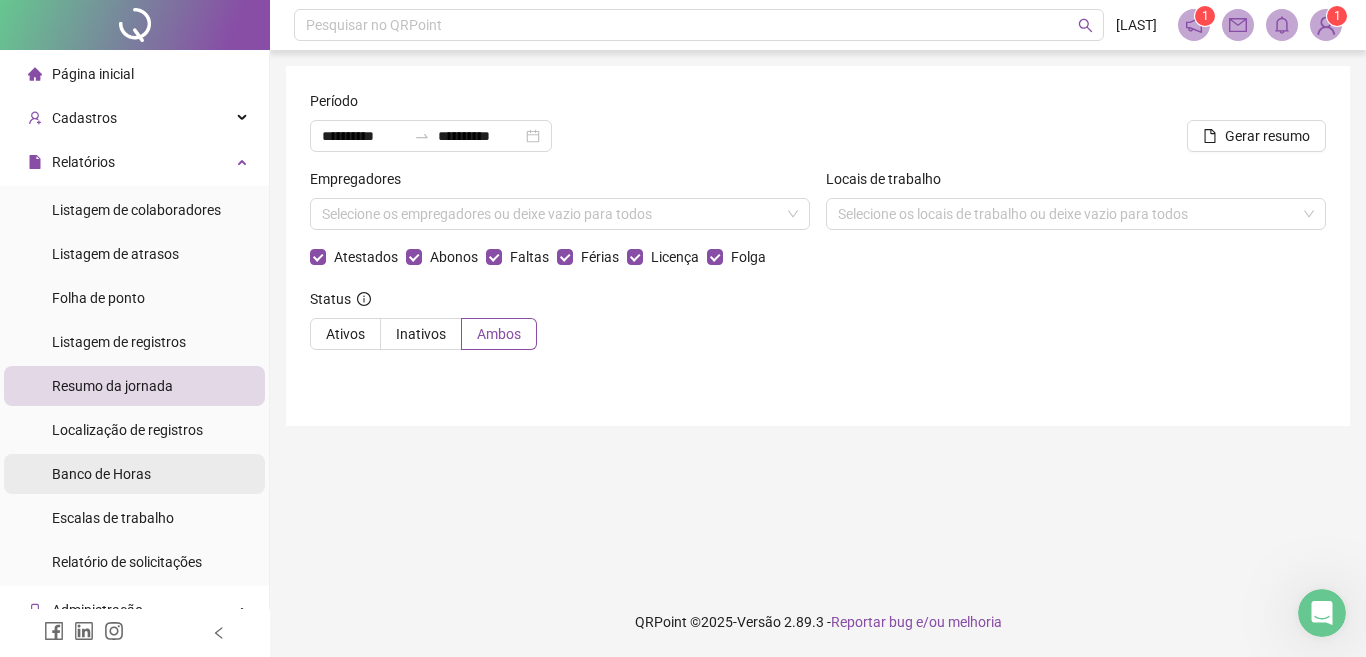 click on "Banco de Horas" at bounding box center [101, 474] 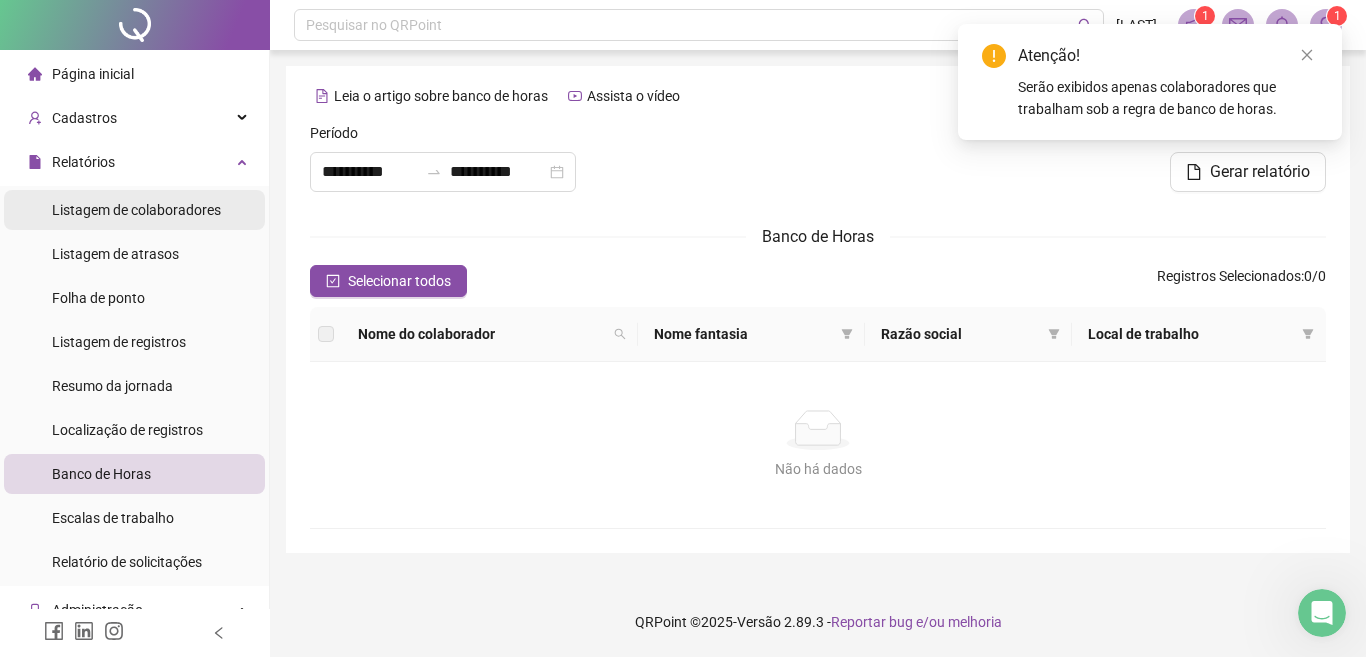 click on "Listagem de colaboradores" at bounding box center [136, 210] 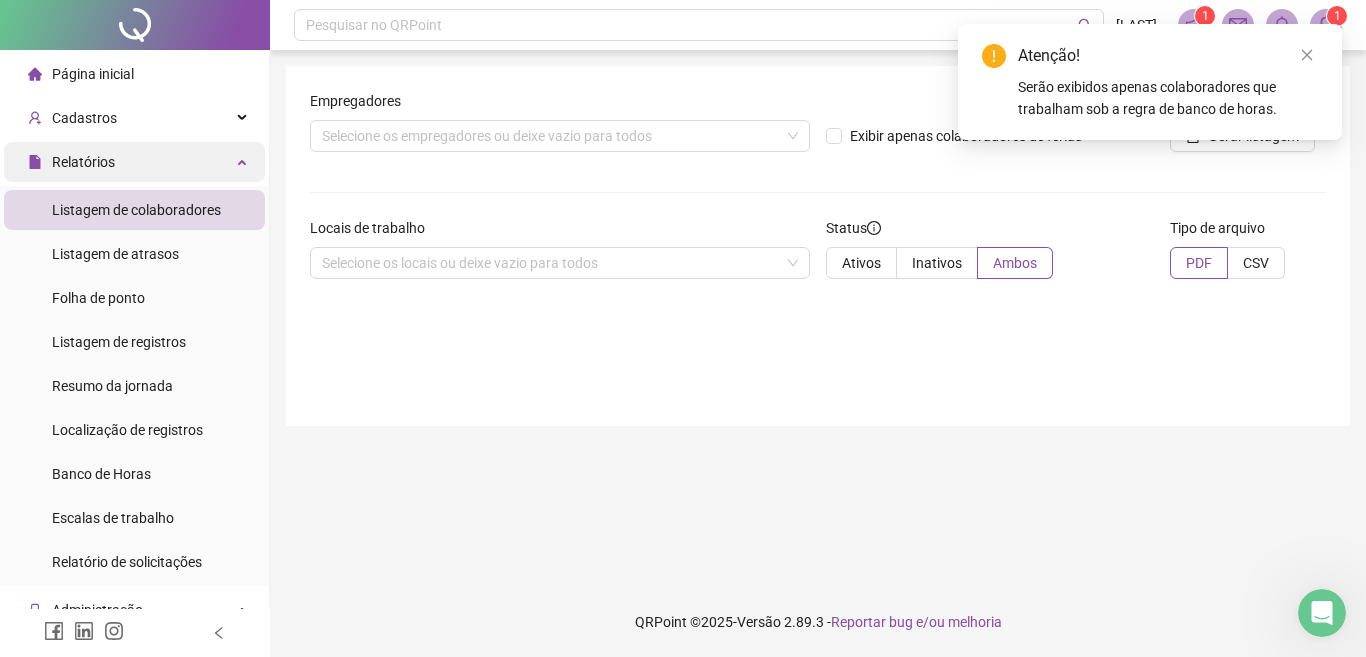 click on "Relatórios" at bounding box center (134, 162) 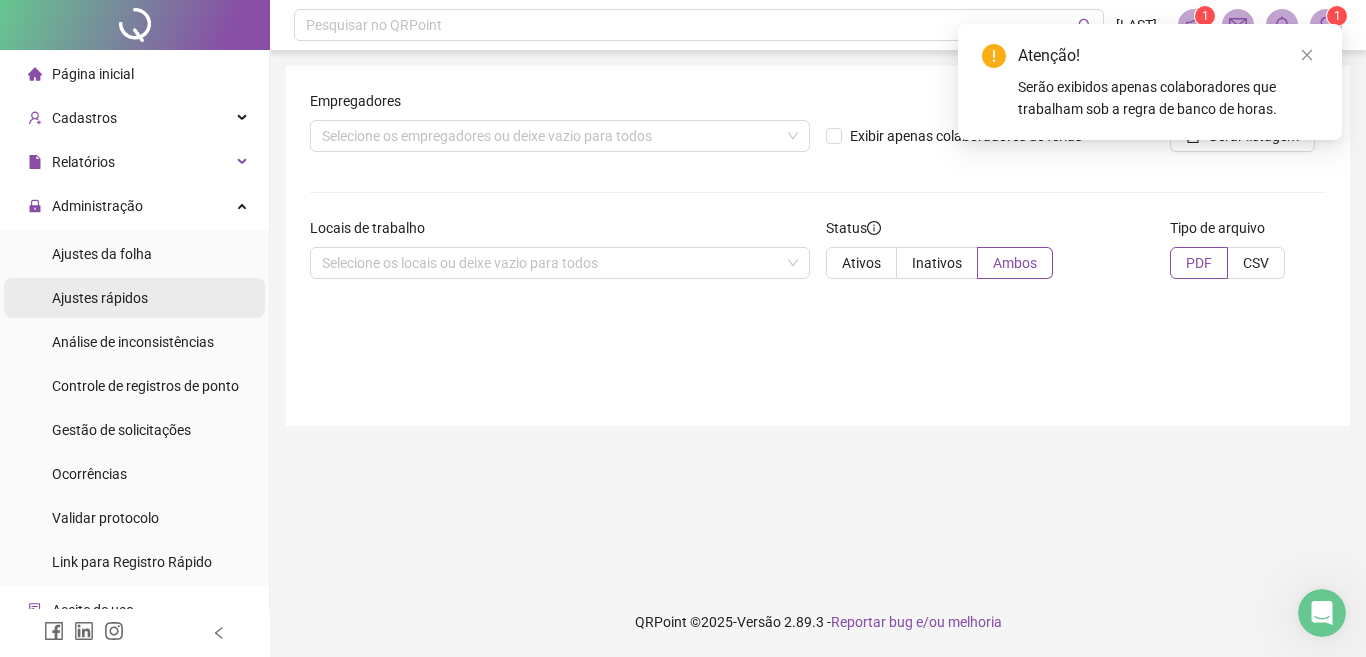 click on "Ajustes rápidos" at bounding box center (100, 298) 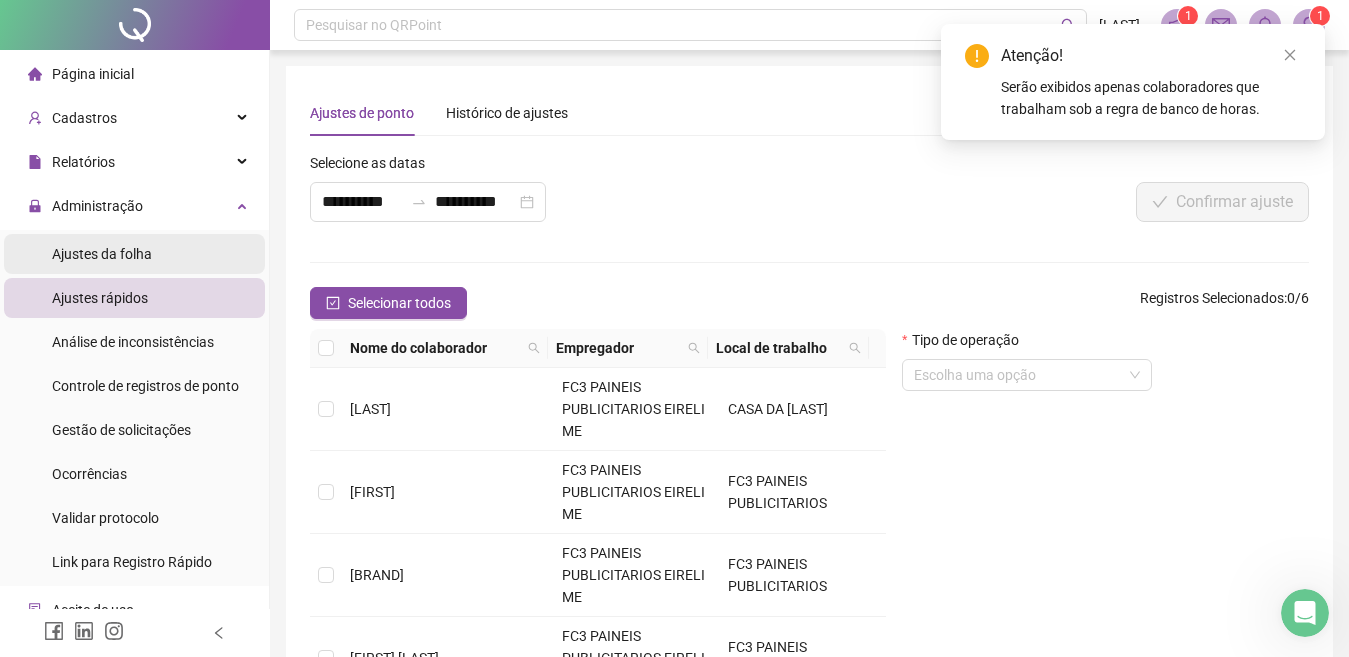 click on "Ajustes da folha" at bounding box center (102, 254) 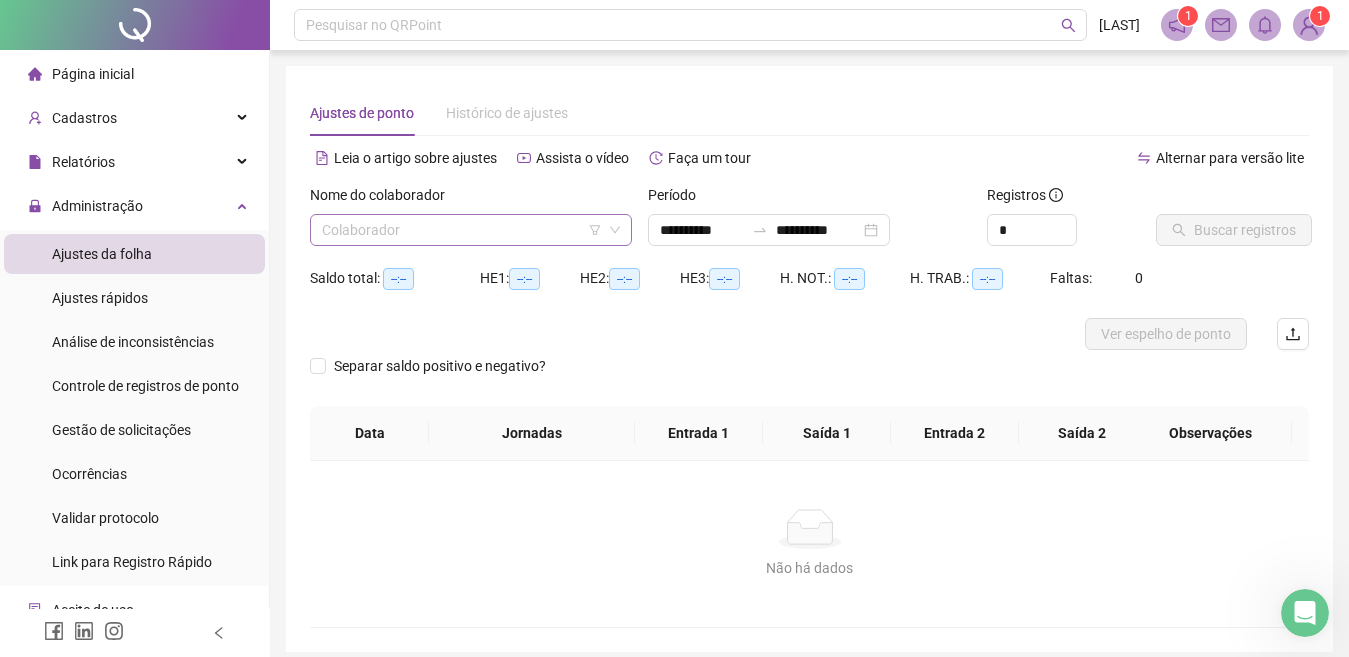 click at bounding box center [462, 230] 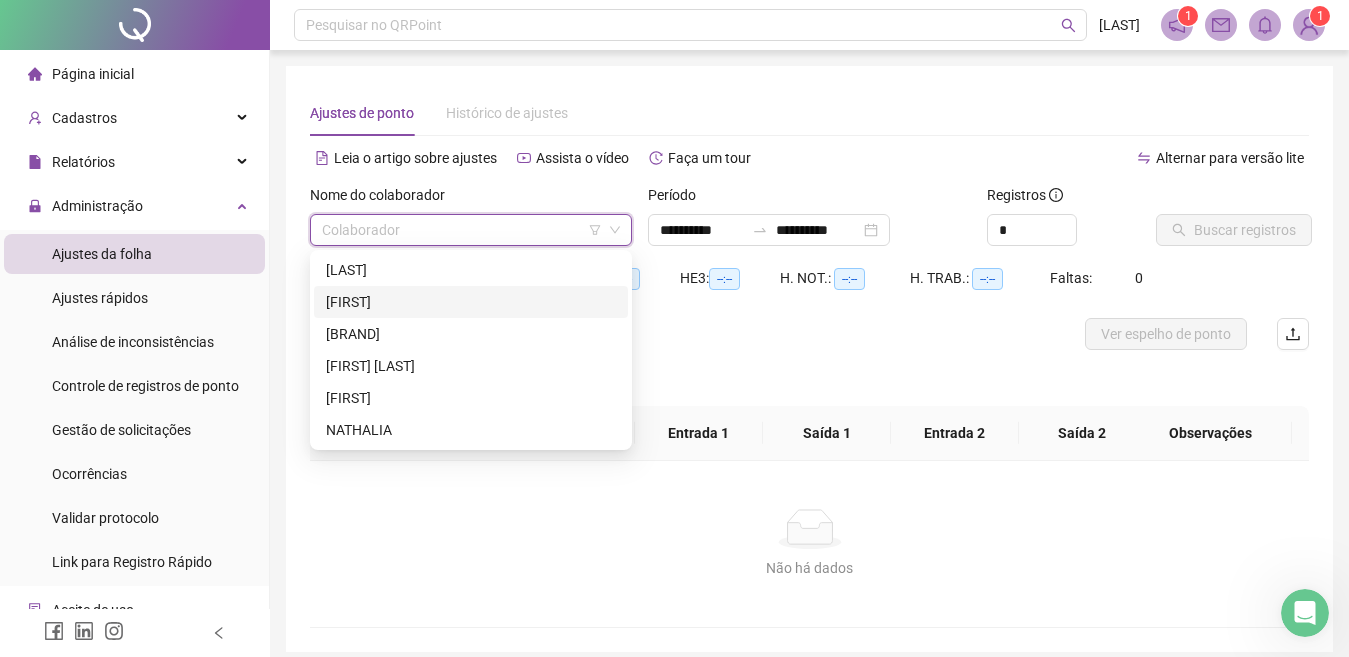 click on "[LAST]" at bounding box center (471, 302) 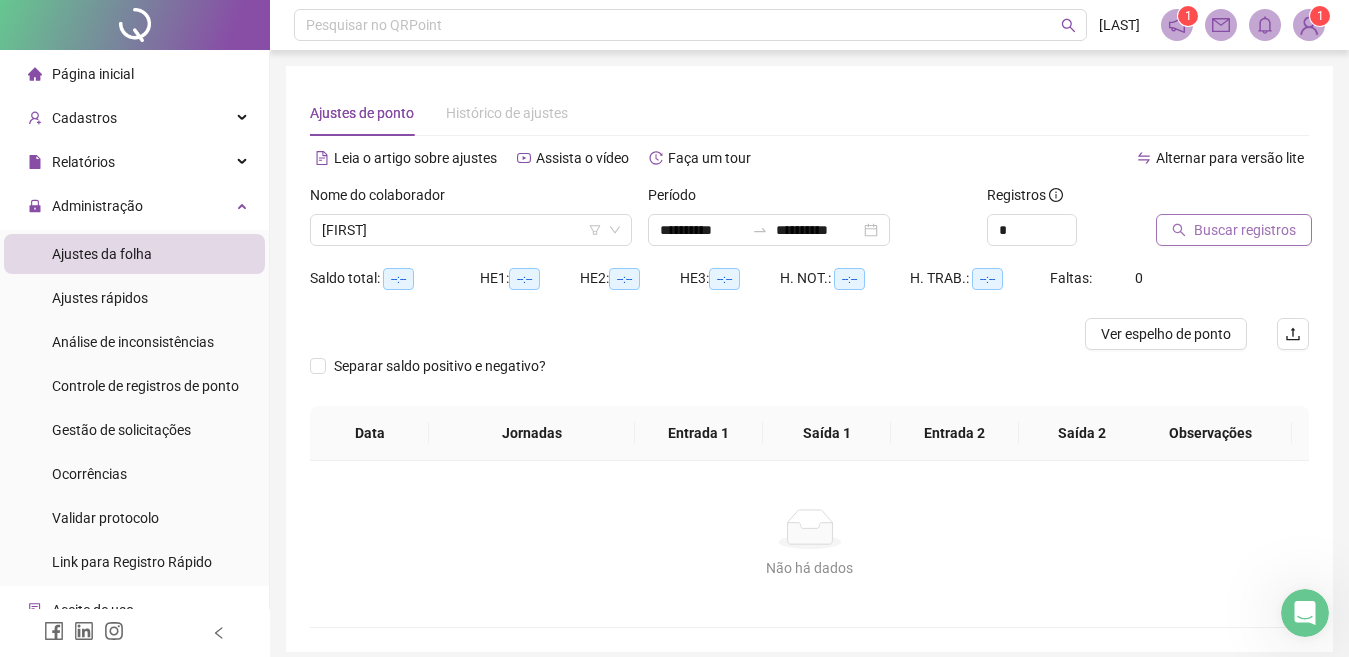 click on "Buscar registros" at bounding box center [1245, 230] 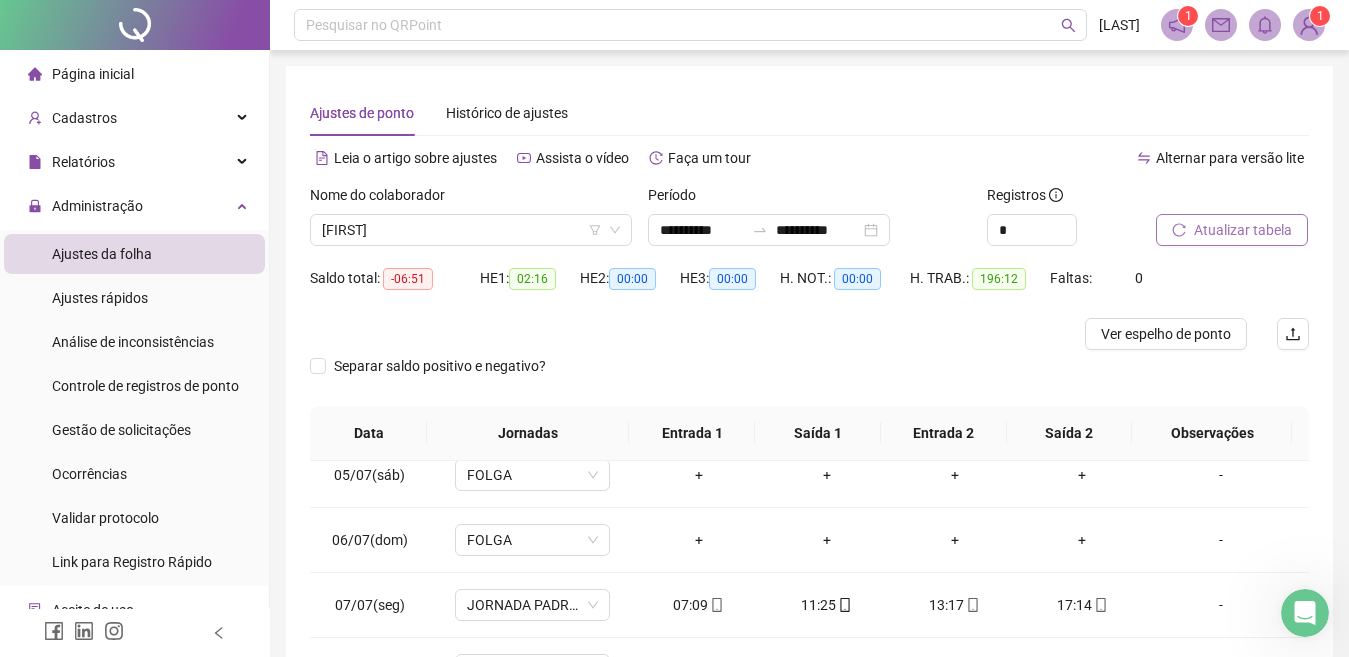 scroll, scrollTop: 300, scrollLeft: 0, axis: vertical 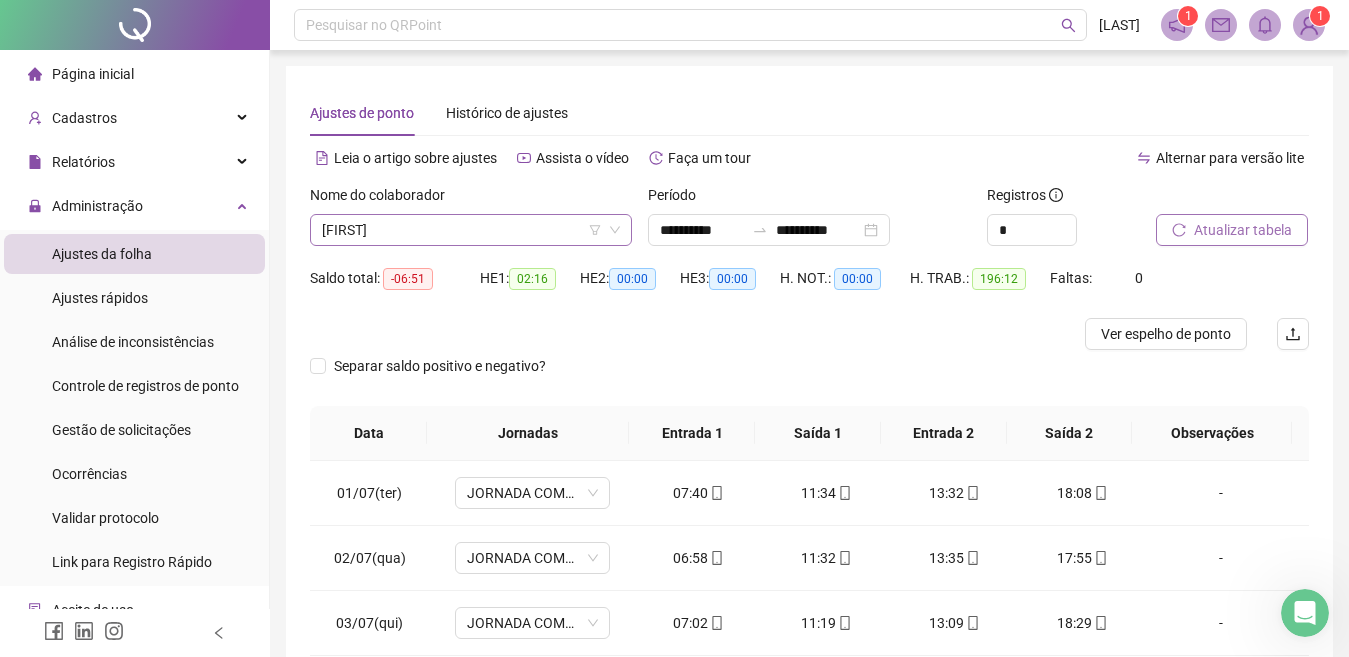click on "[LAST]" at bounding box center [471, 230] 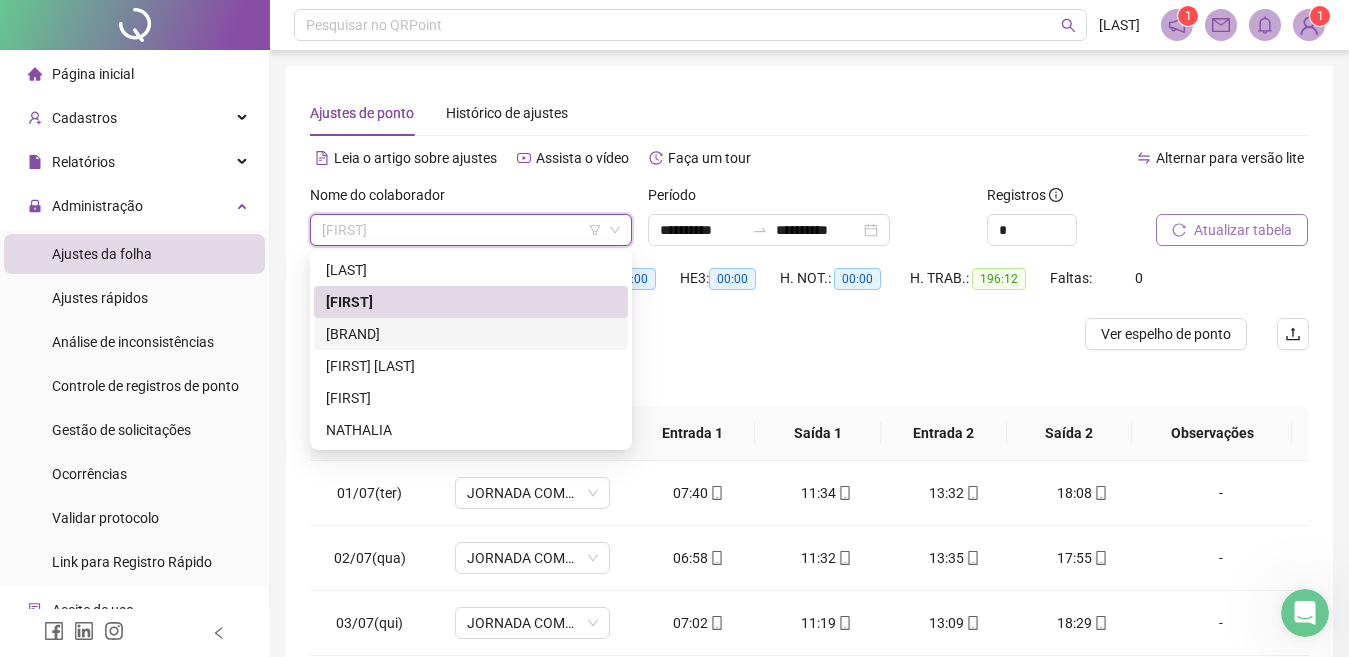 click on "HILTON" at bounding box center [471, 334] 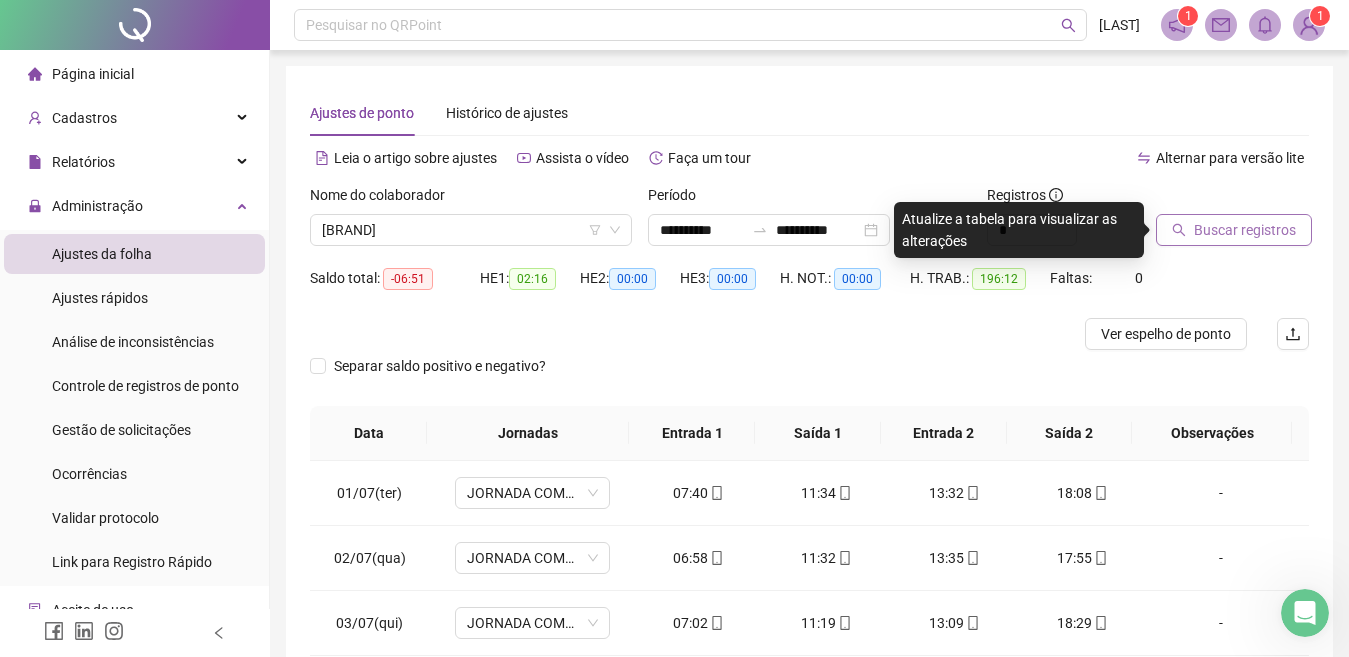 click on "Buscar registros" at bounding box center [1245, 230] 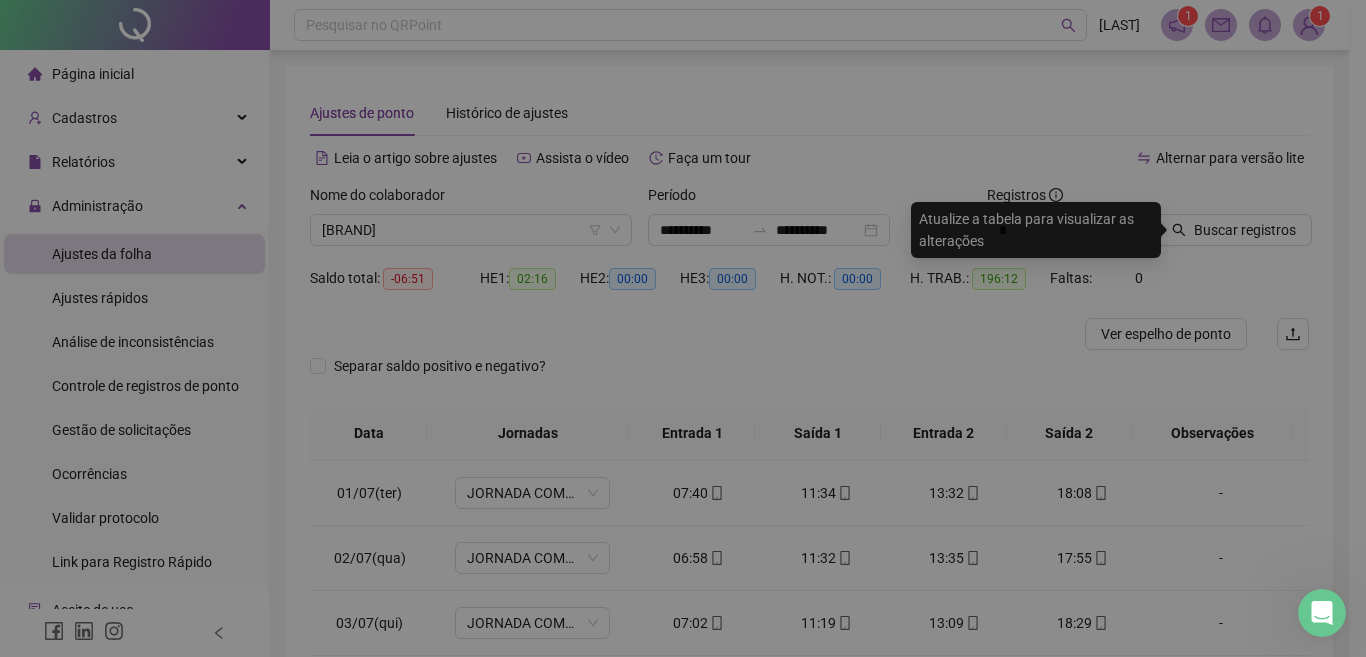 click on "Buscando registros Os registros de ponto estão sendo buscados... OK" at bounding box center (683, 328) 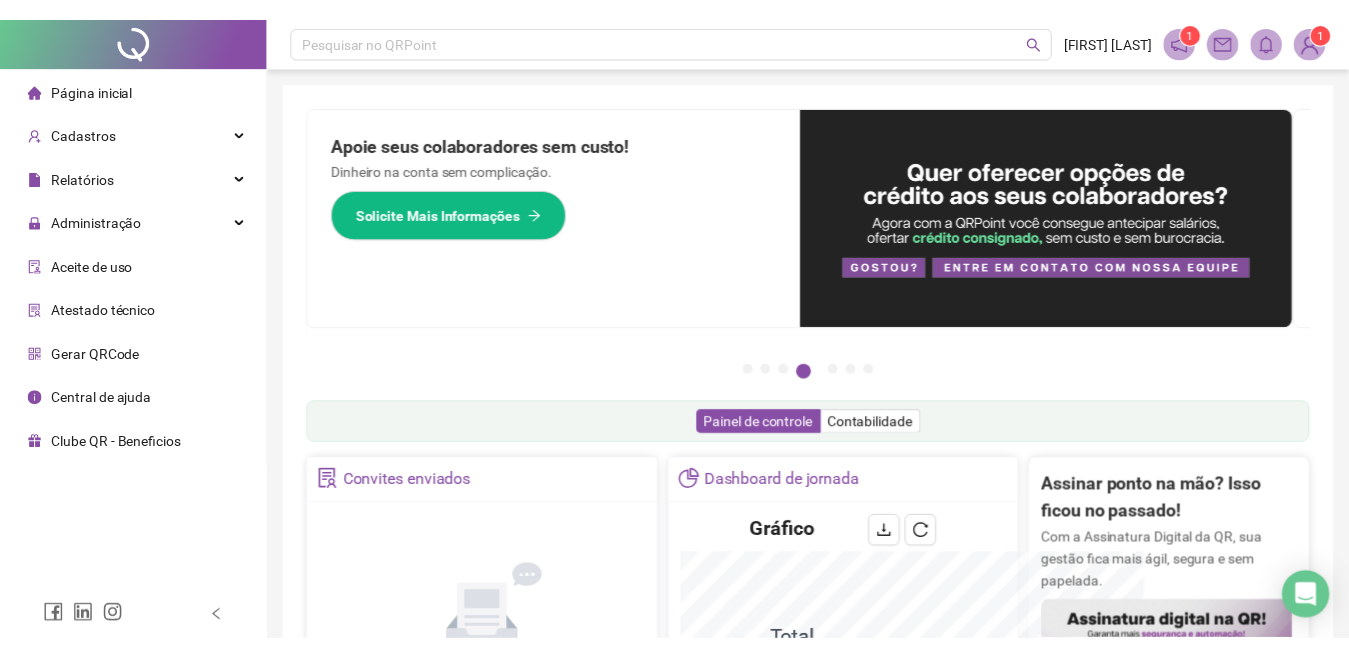 scroll, scrollTop: 0, scrollLeft: 0, axis: both 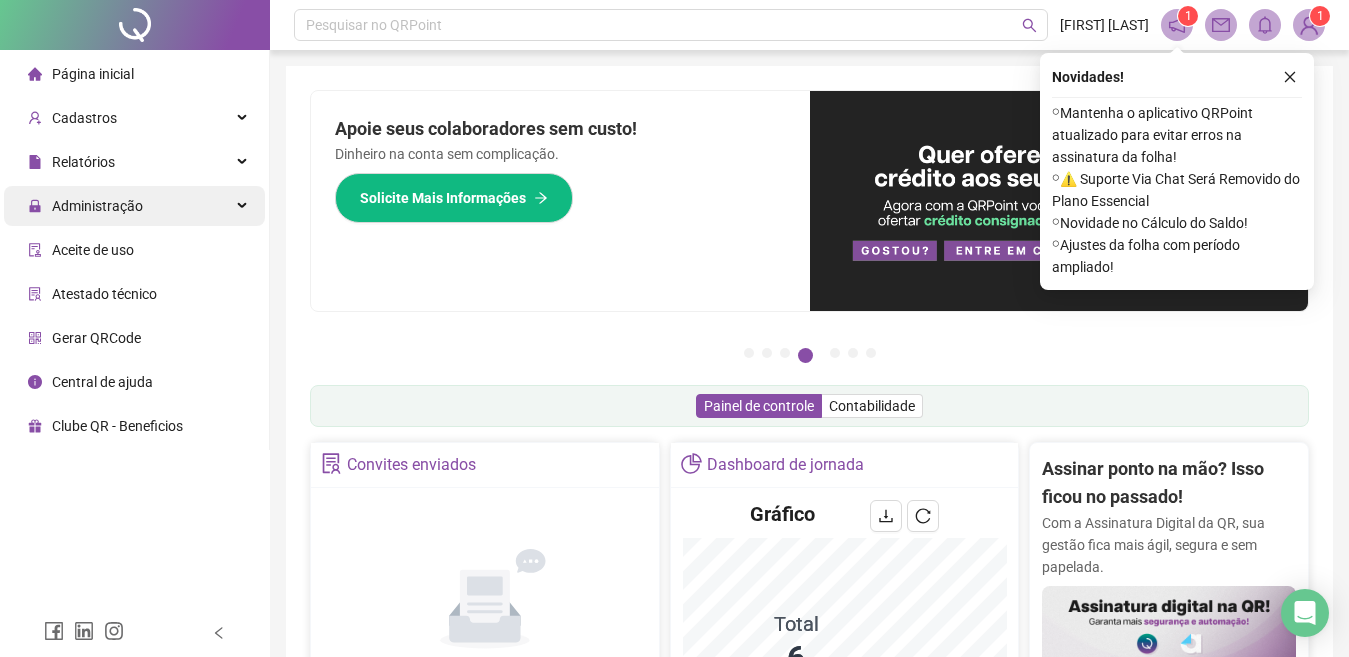 click on "Administração" at bounding box center [85, 206] 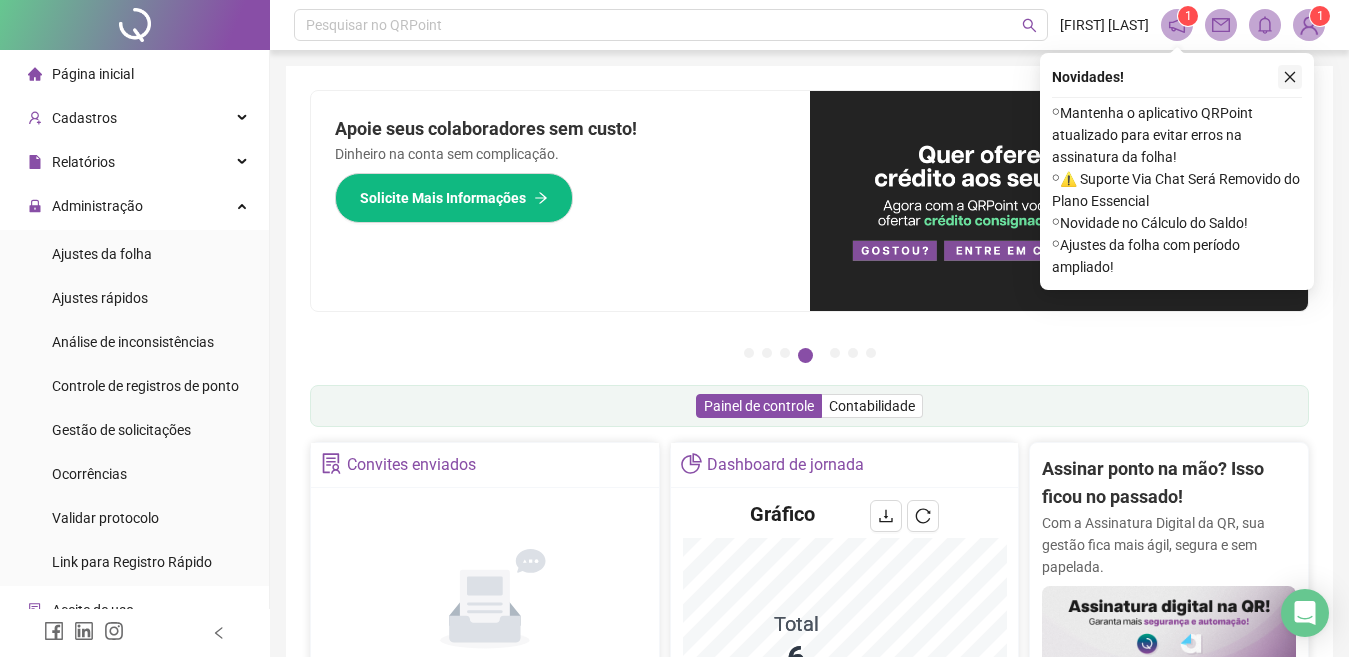 click 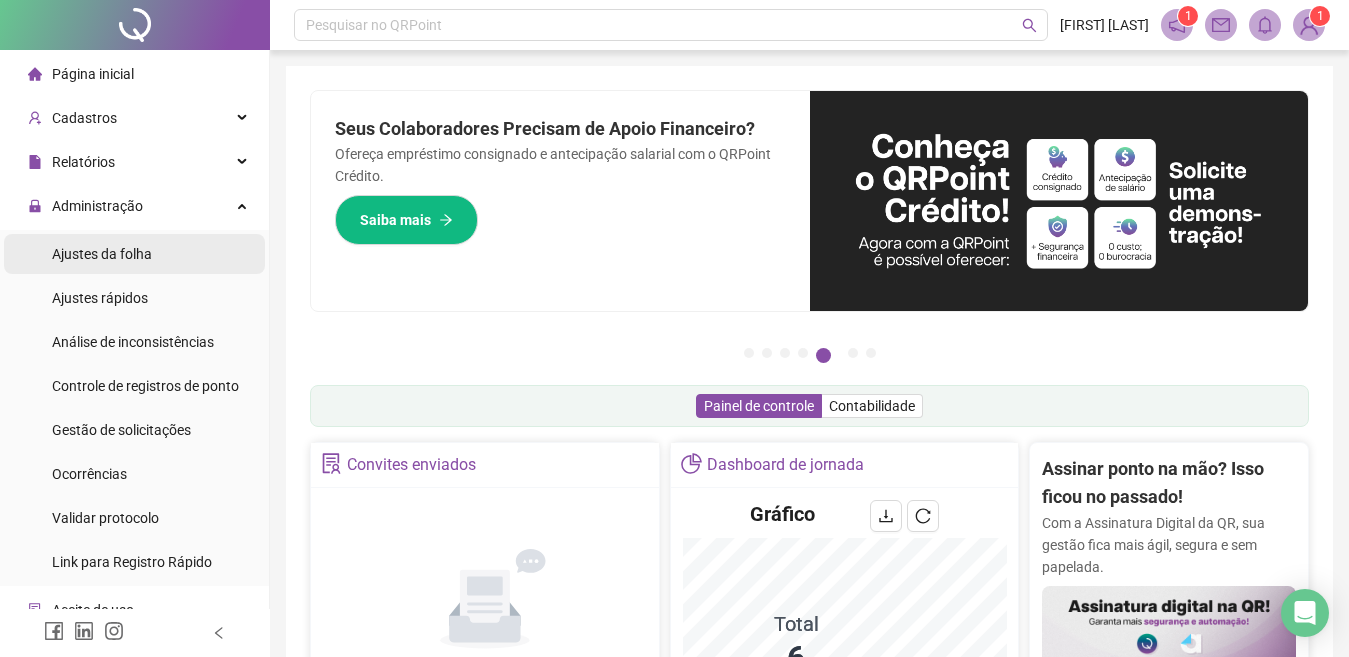 click on "Ajustes da folha" at bounding box center [102, 254] 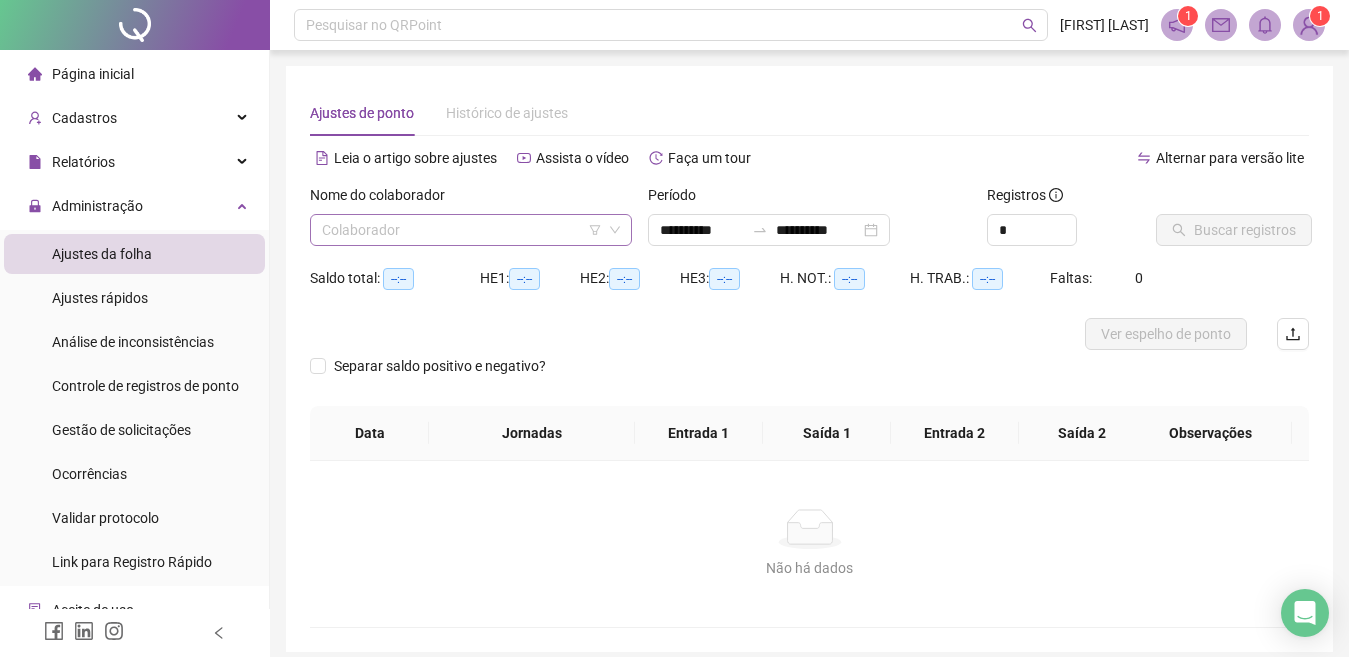 click at bounding box center (462, 230) 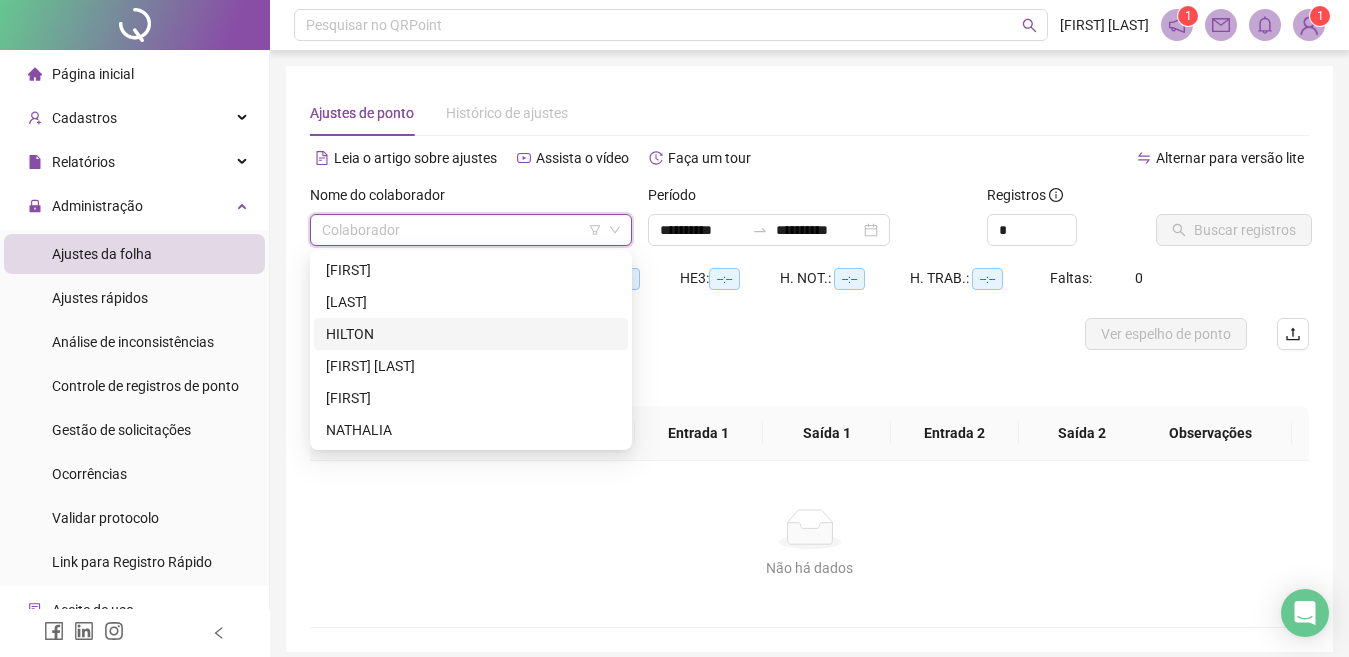 click on "HILTON" at bounding box center [471, 334] 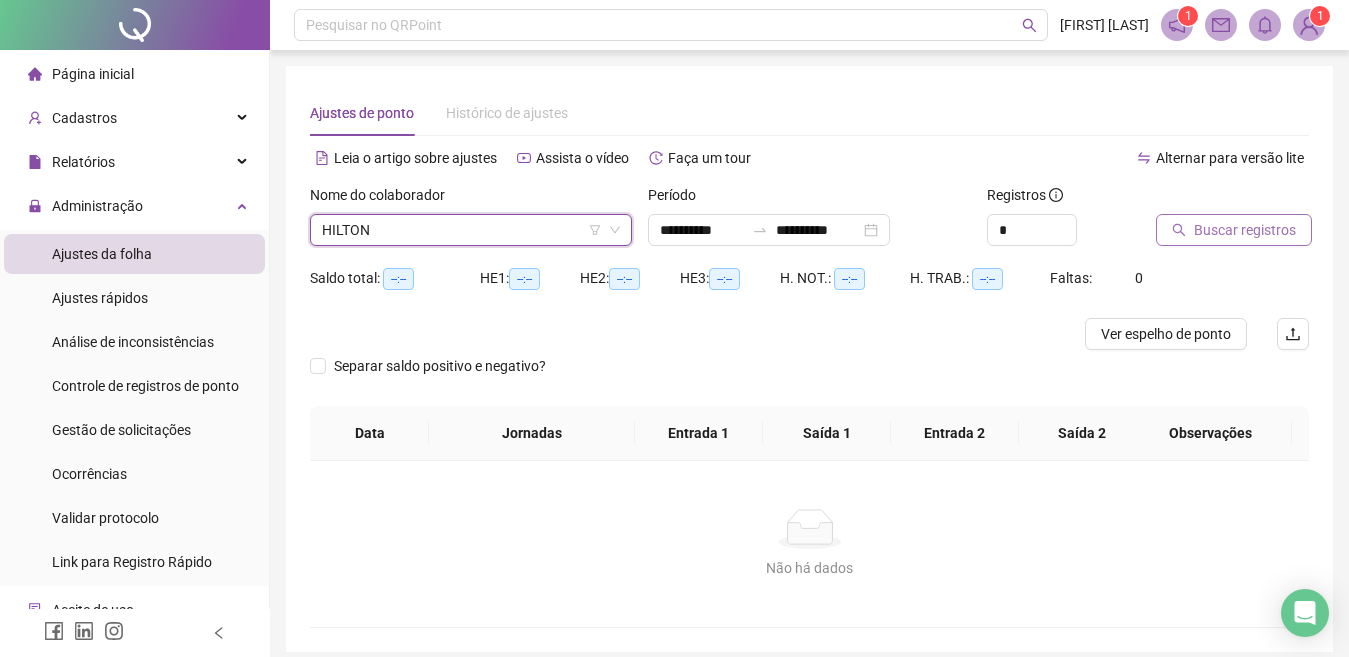 click on "Buscar registros" at bounding box center [1245, 230] 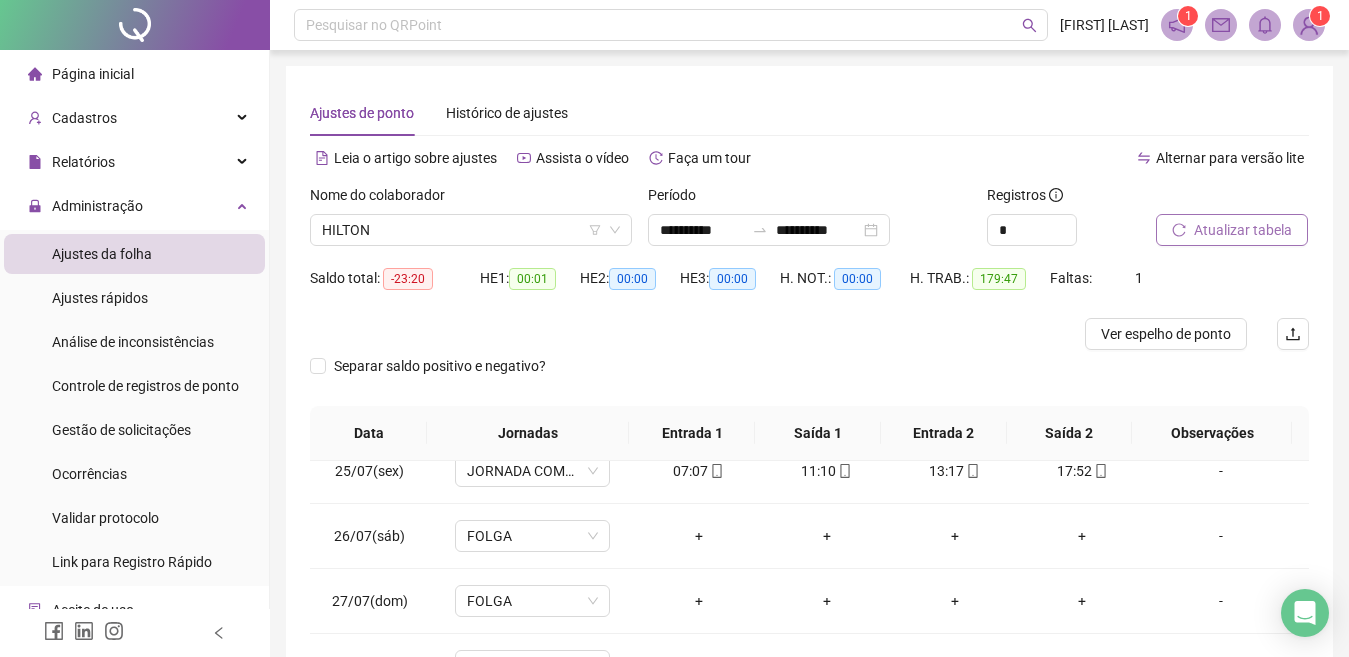 scroll, scrollTop: 1588, scrollLeft: 0, axis: vertical 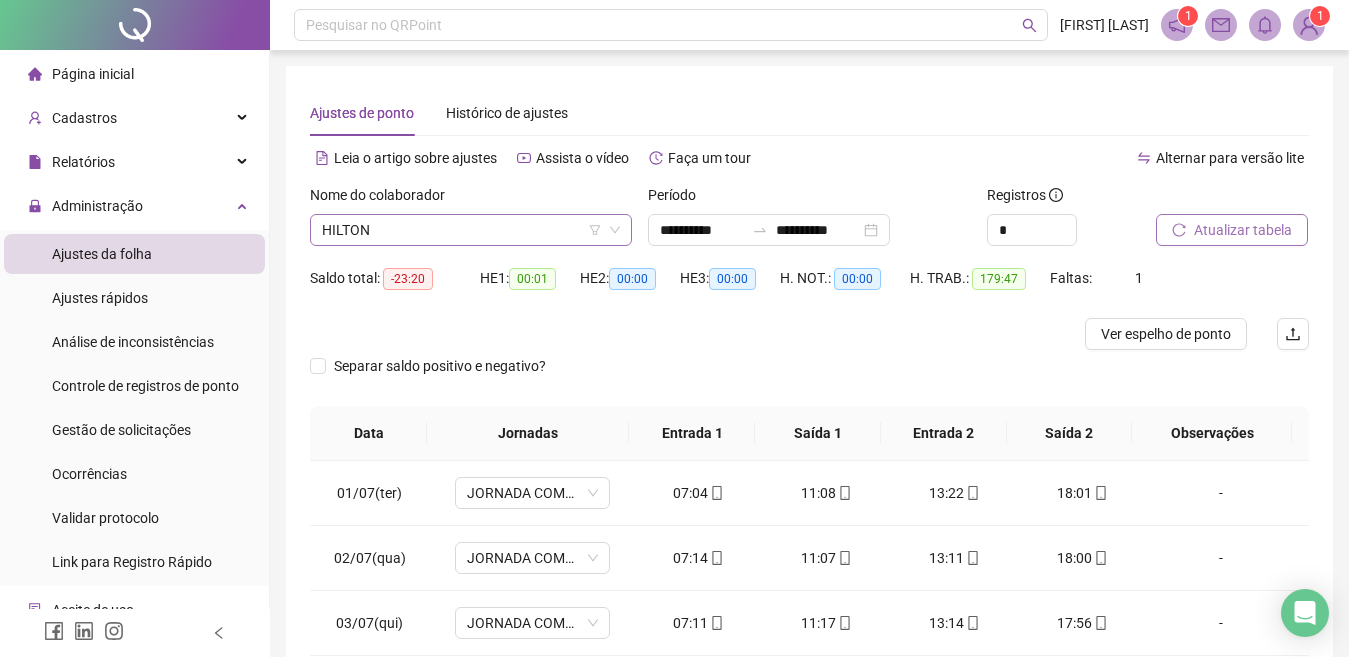 click on "HILTON" at bounding box center [471, 230] 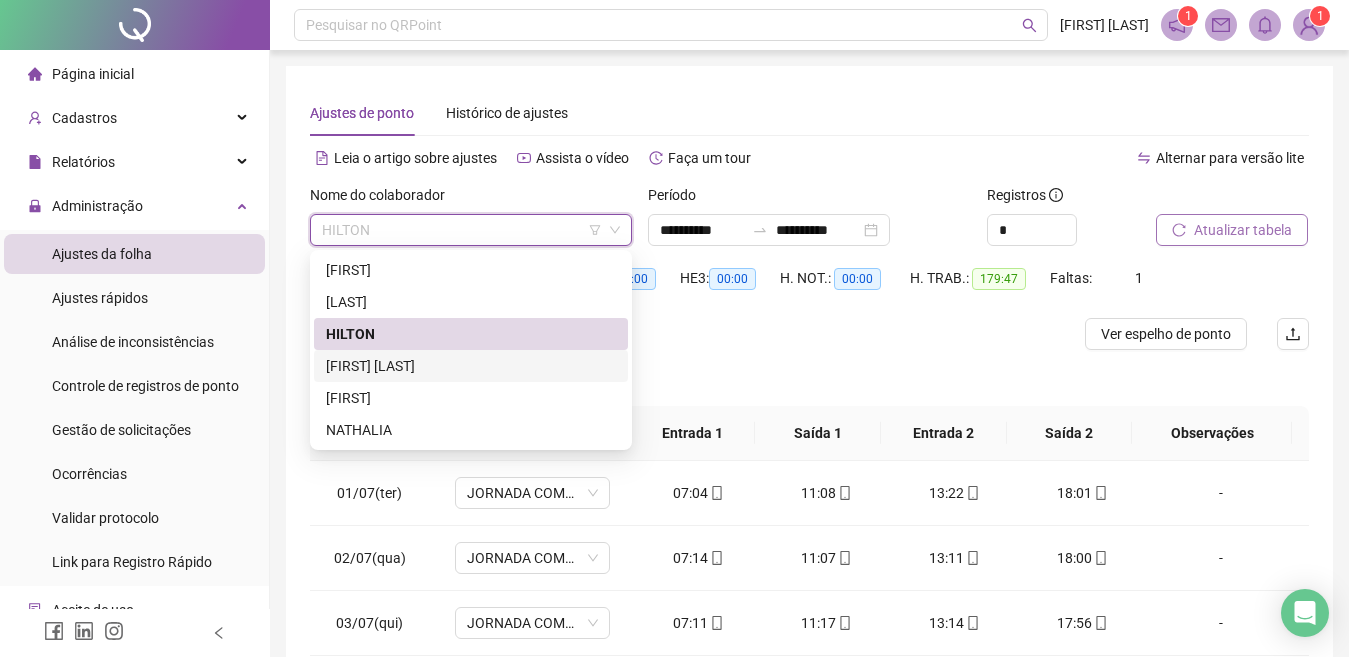 click on "[FIRST] [LAST]" at bounding box center [471, 366] 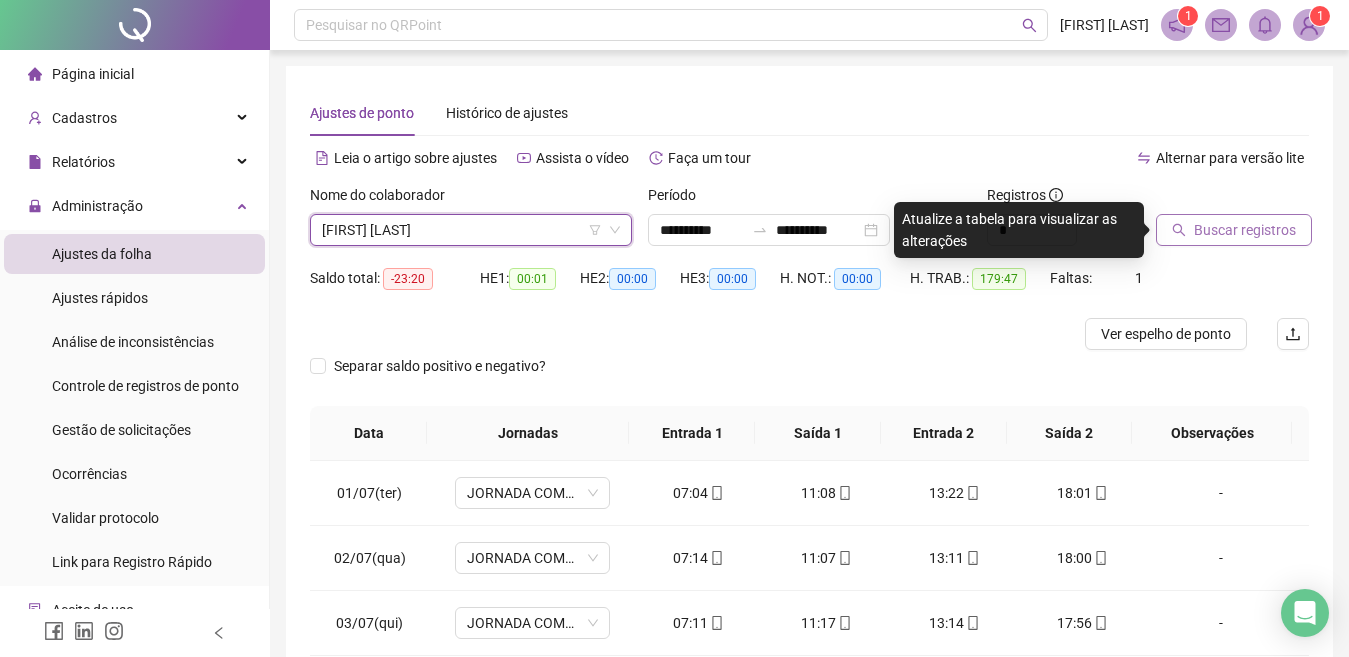 click on "Buscar registros" at bounding box center (1234, 230) 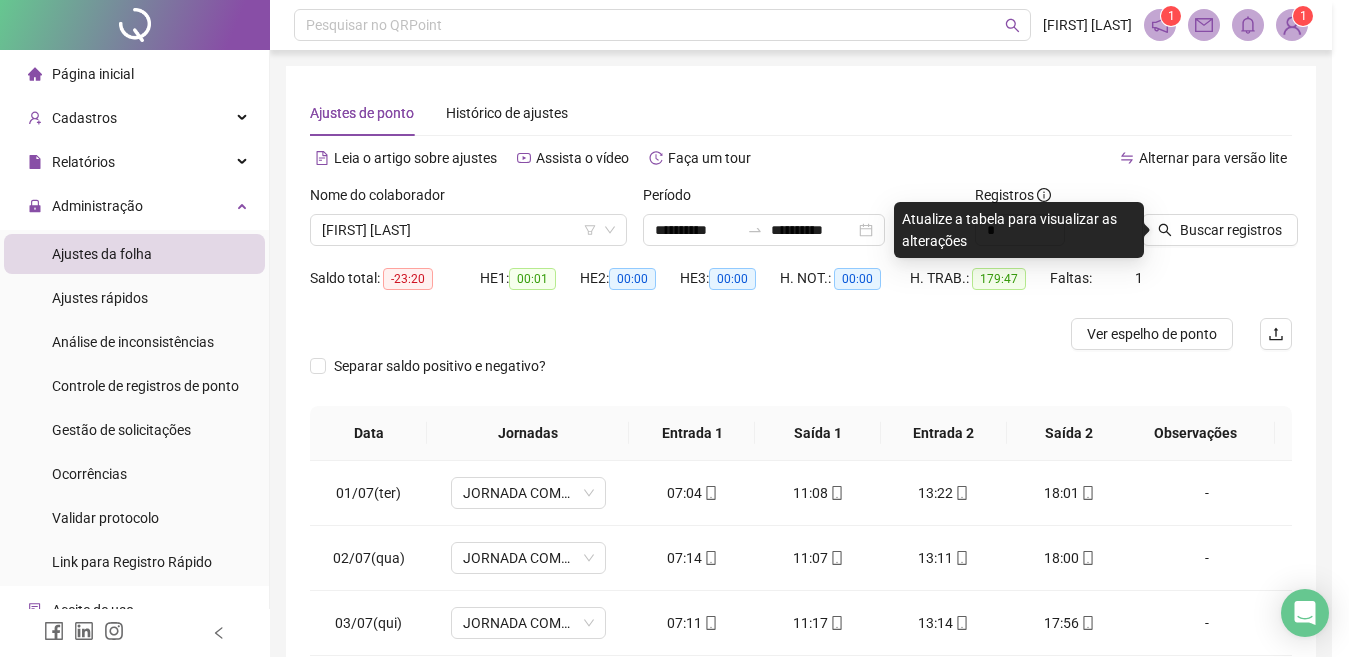 click on "Buscando registros Os registros de ponto estão sendo buscados... OK" at bounding box center (674, 328) 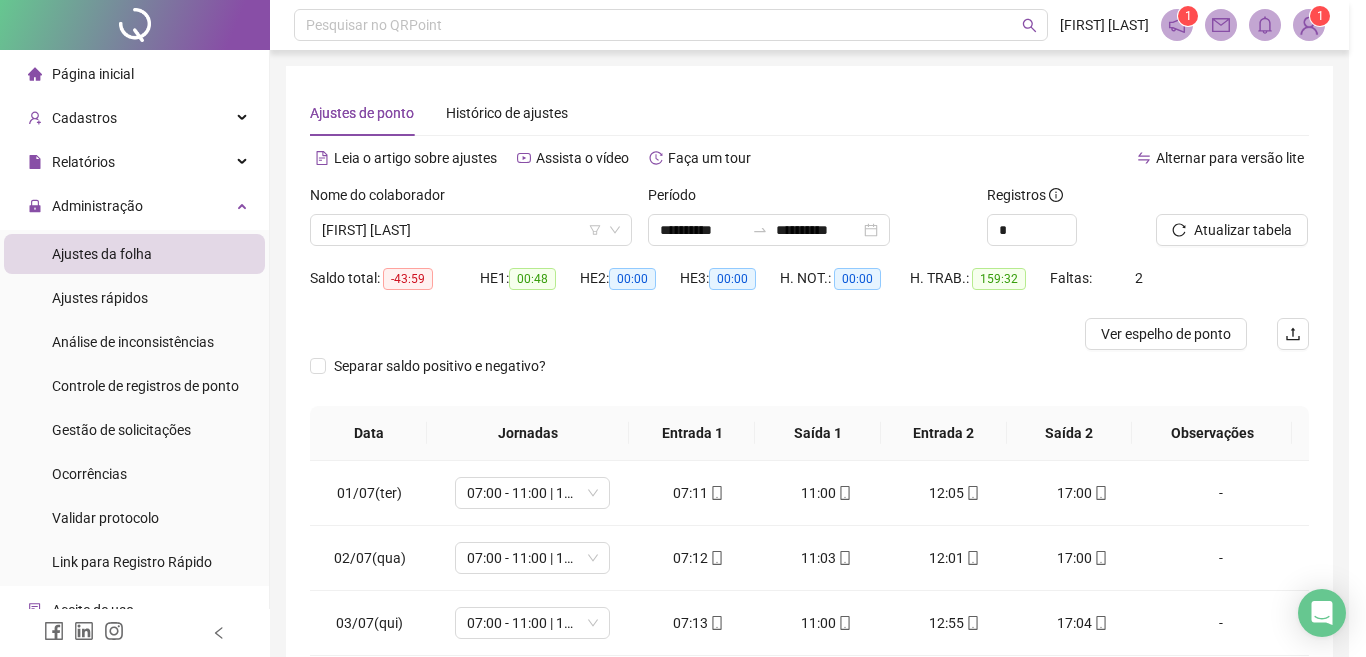 click on "Buscando registros Os registros de ponto estão sendo buscados... OK" at bounding box center (683, 328) 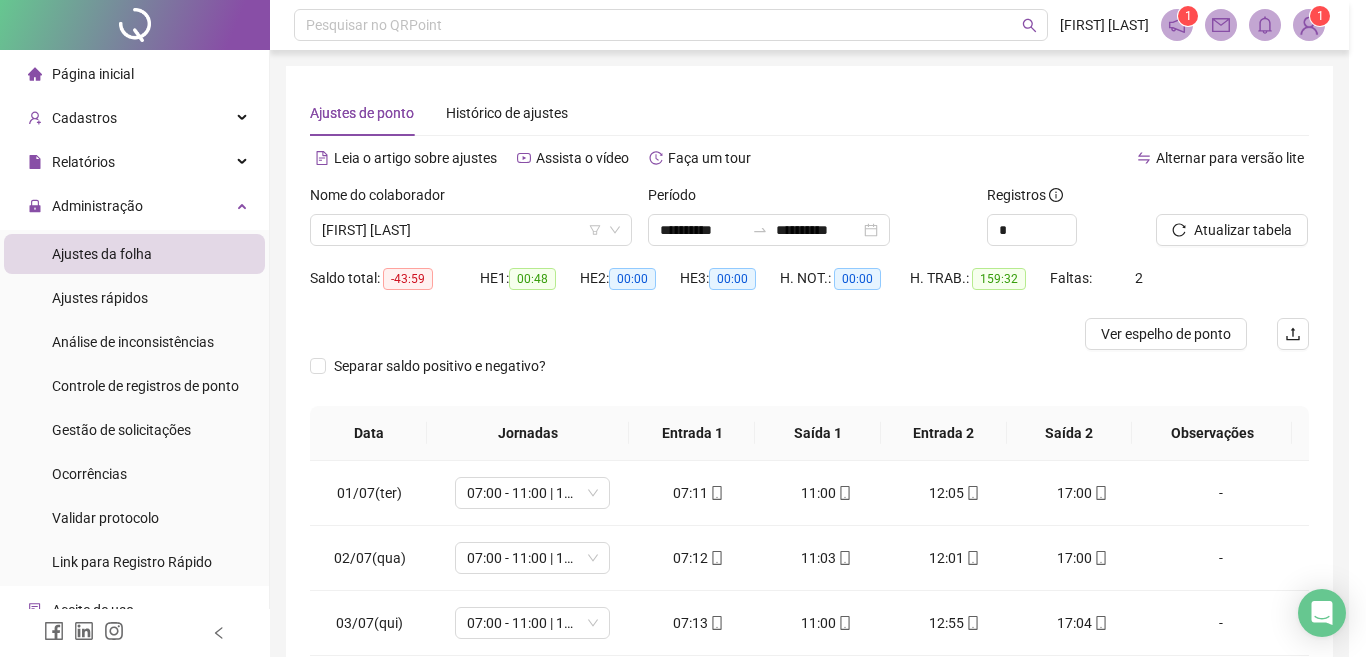 click on "Buscando registros Os registros de ponto estão sendo buscados... OK" at bounding box center [683, 328] 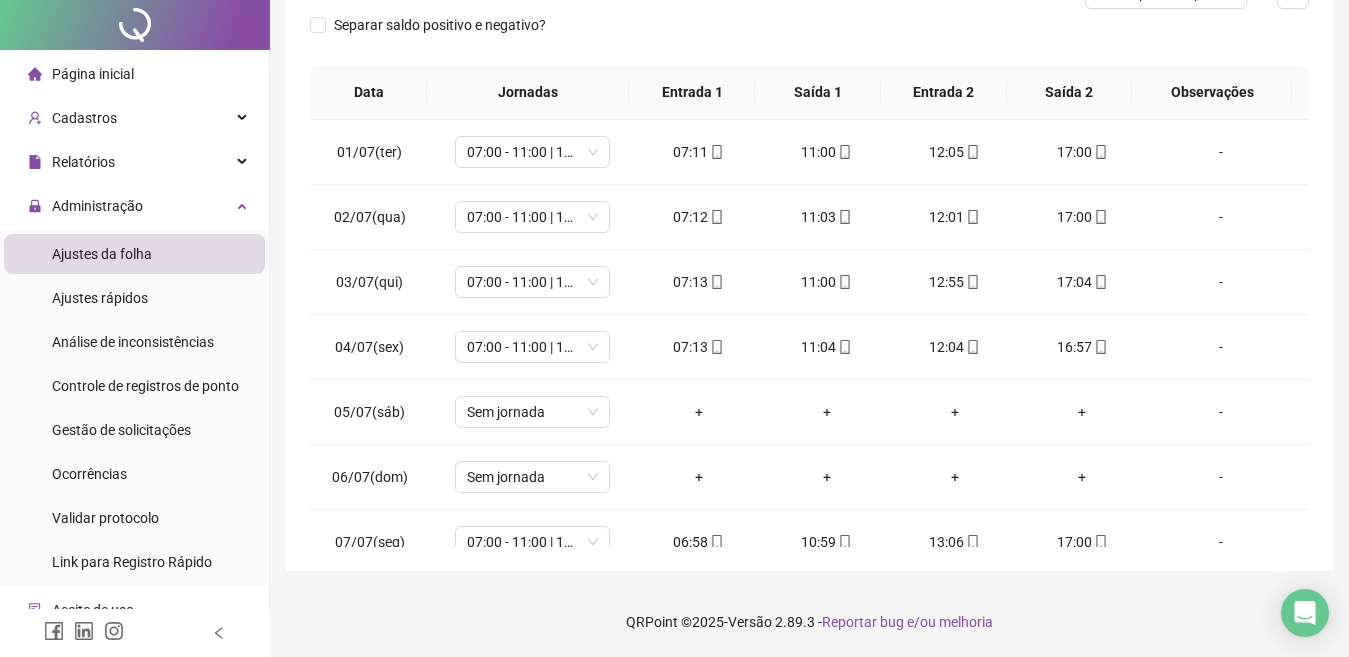 scroll, scrollTop: 41, scrollLeft: 0, axis: vertical 